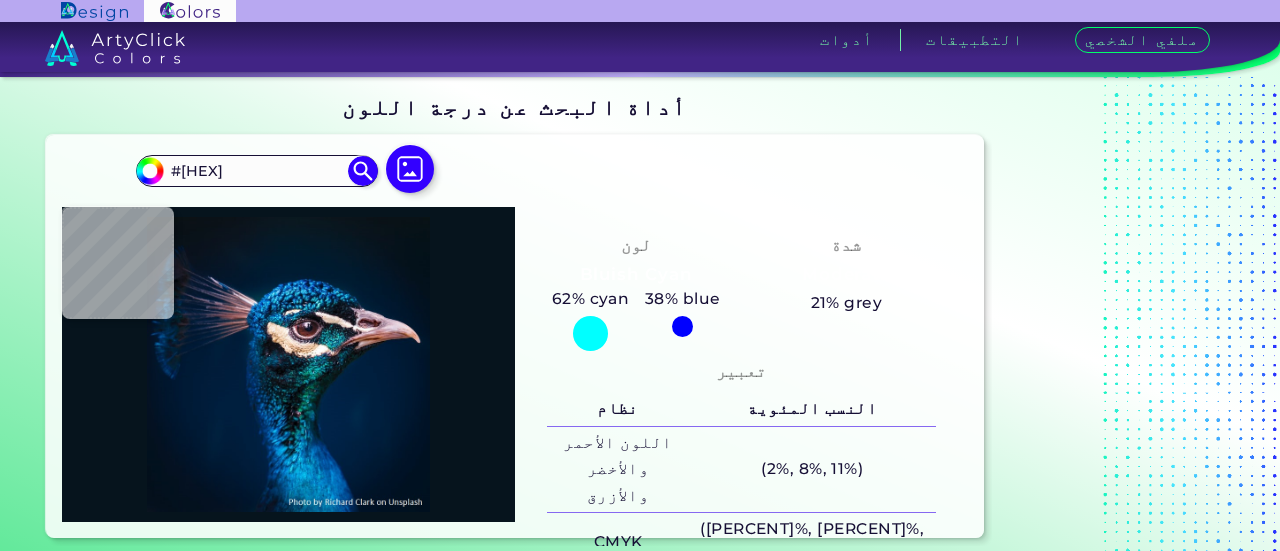 scroll, scrollTop: 0, scrollLeft: 0, axis: both 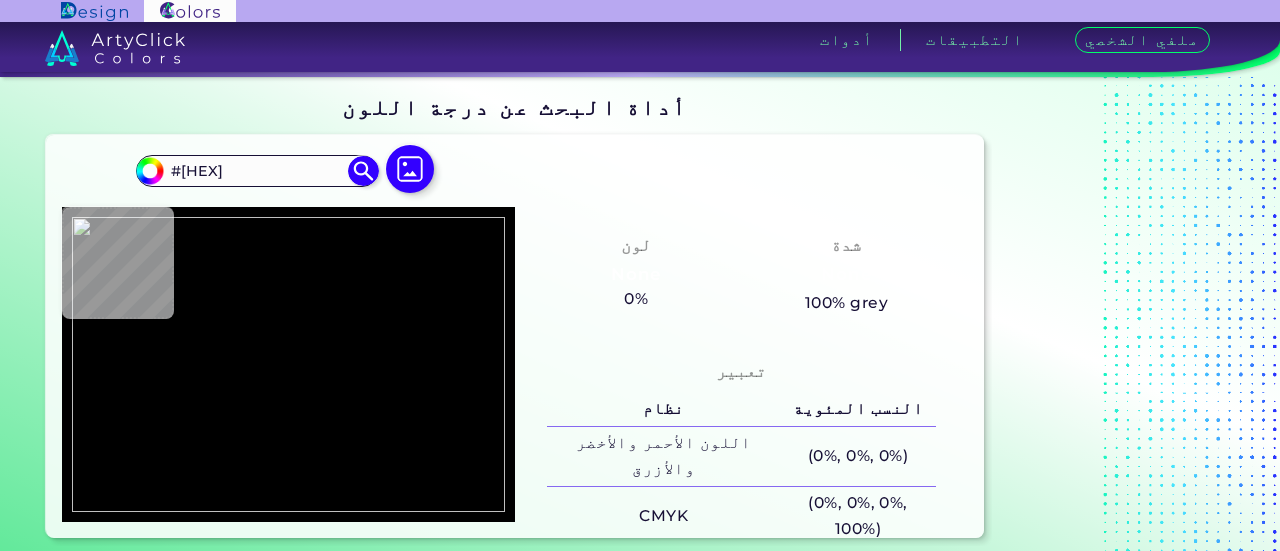 type on "#aa9f97" 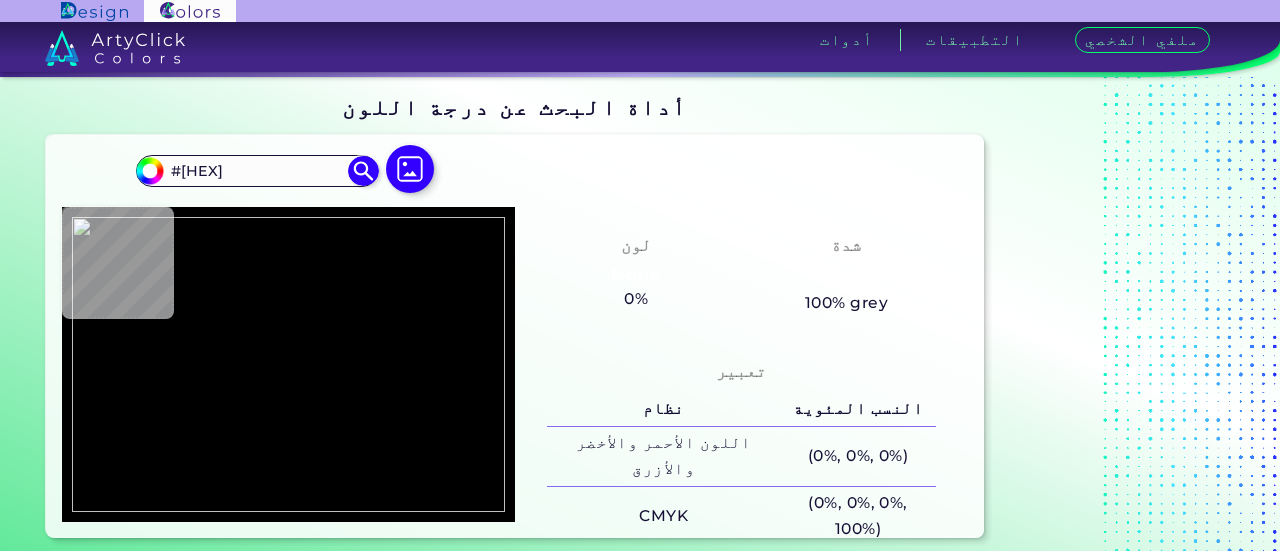 type on "#AA9F97" 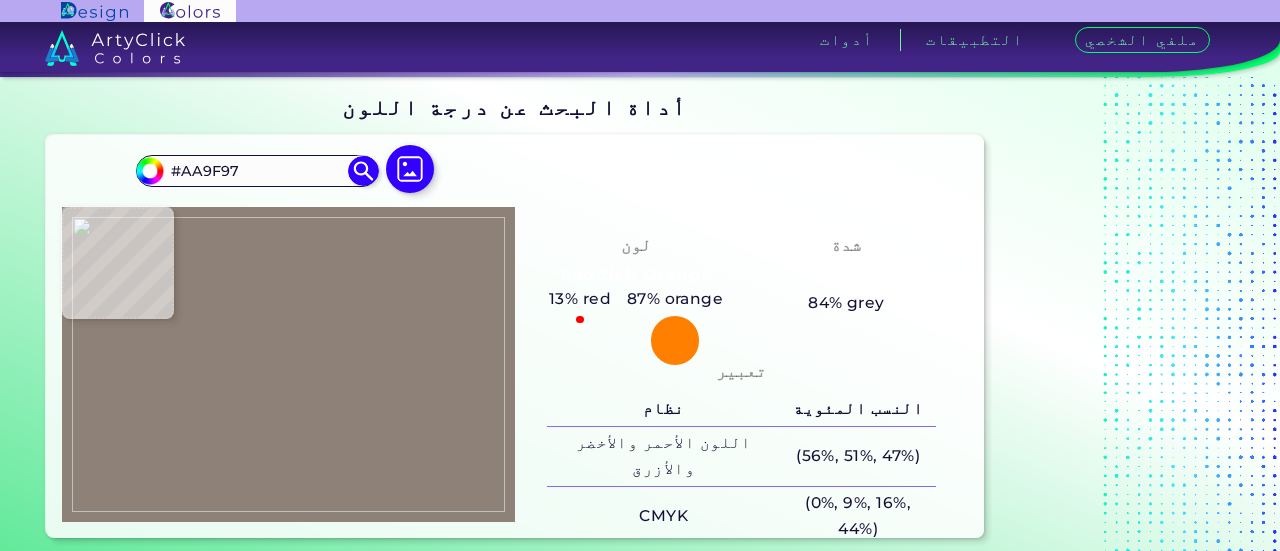 type on "#cdc4bd" 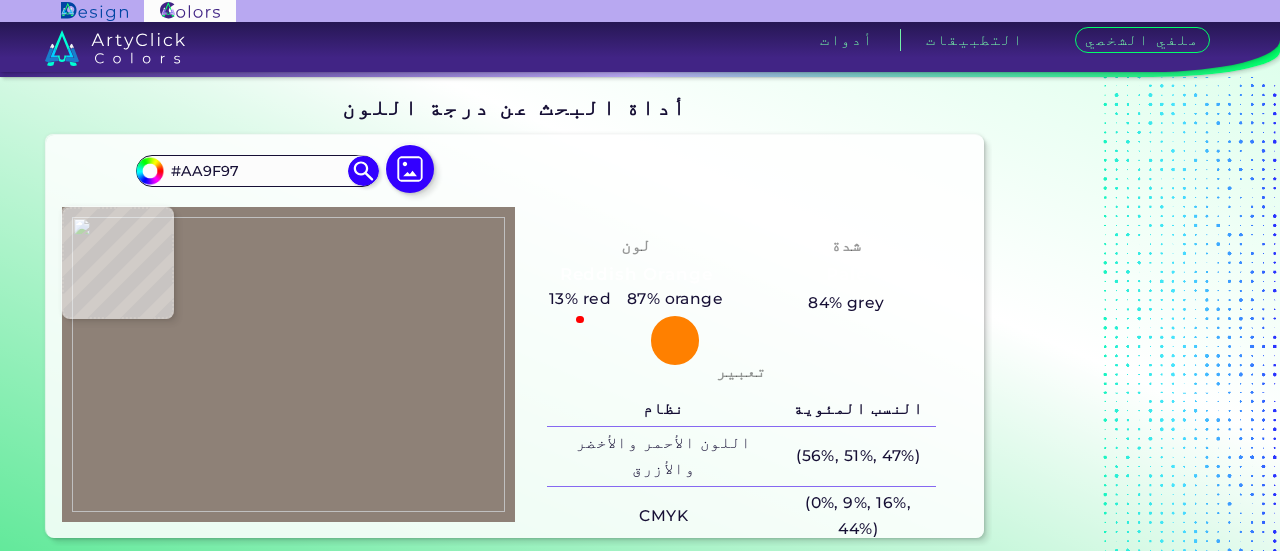 type on "#CDC4BD" 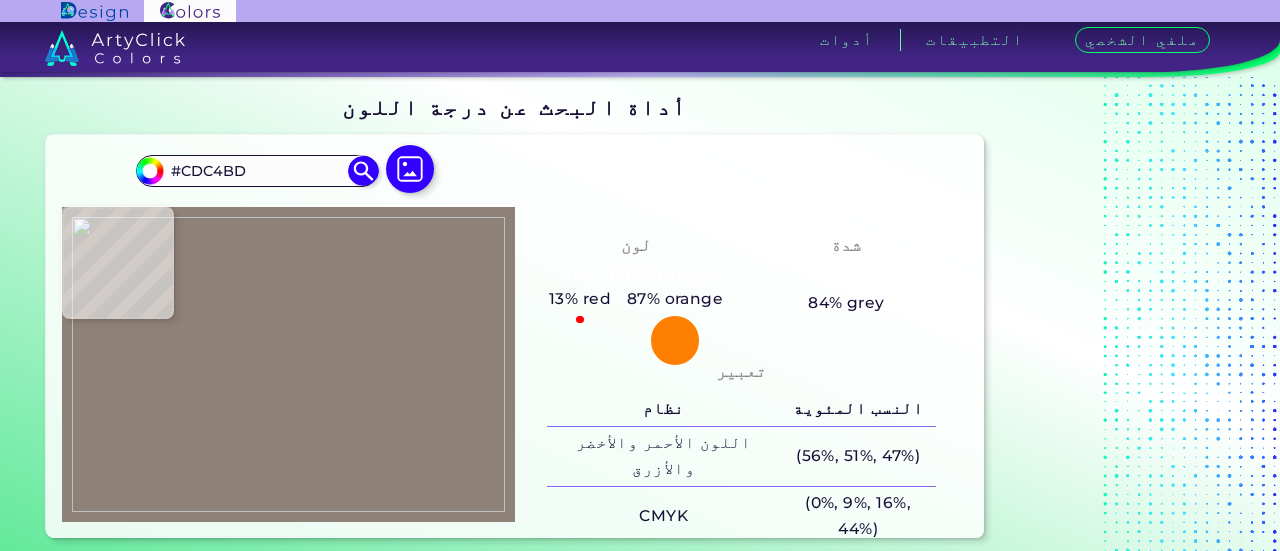 type on "#cdc4be" 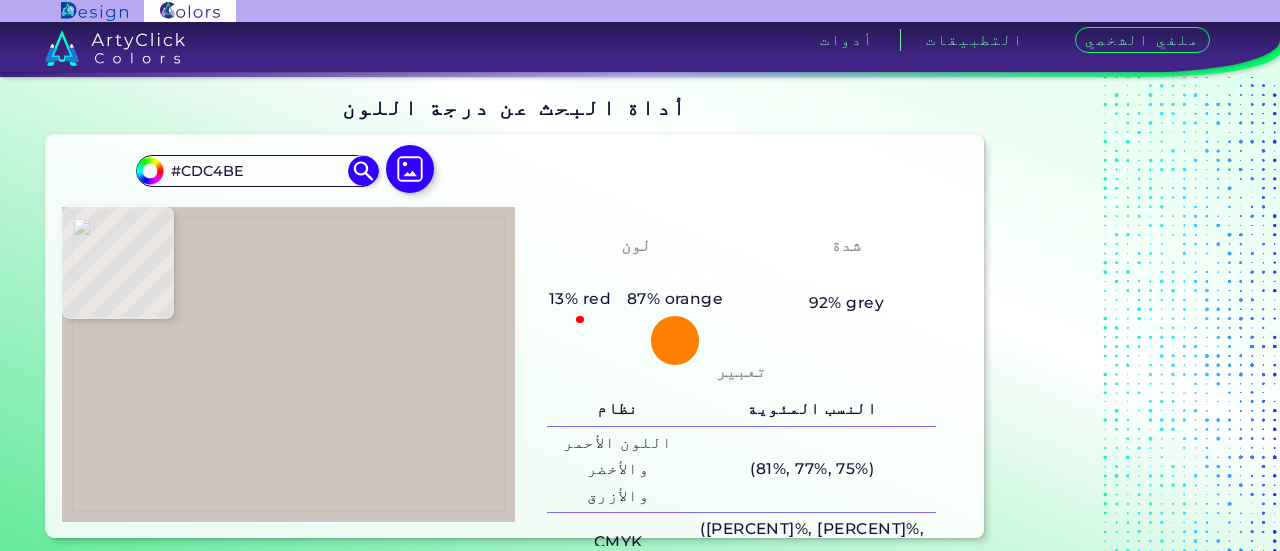type on "#cec5be" 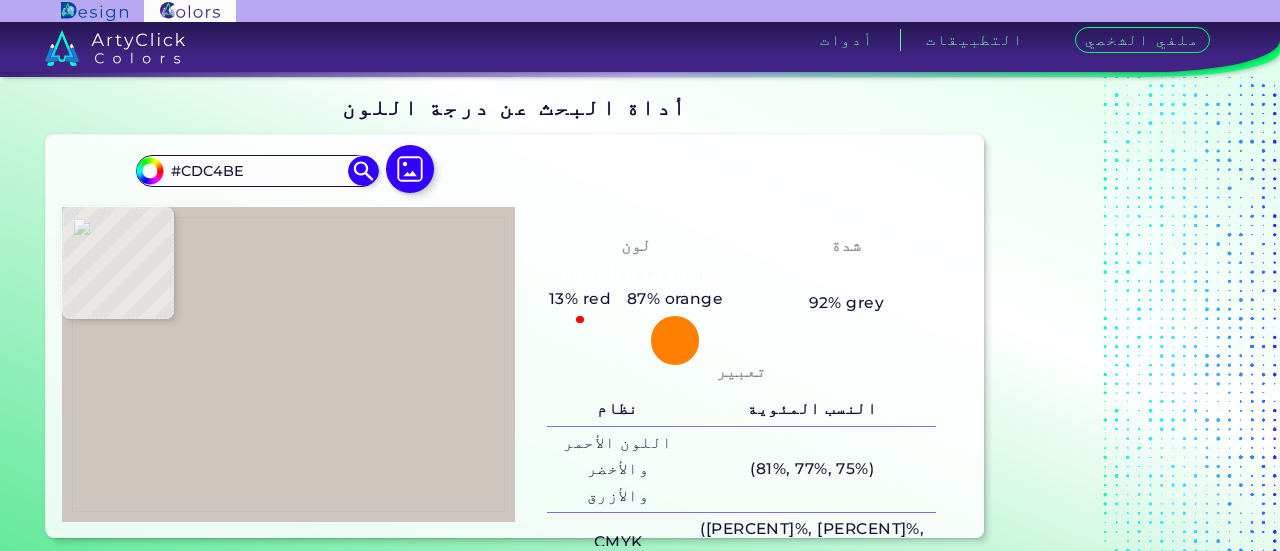type on "#CEC5BE" 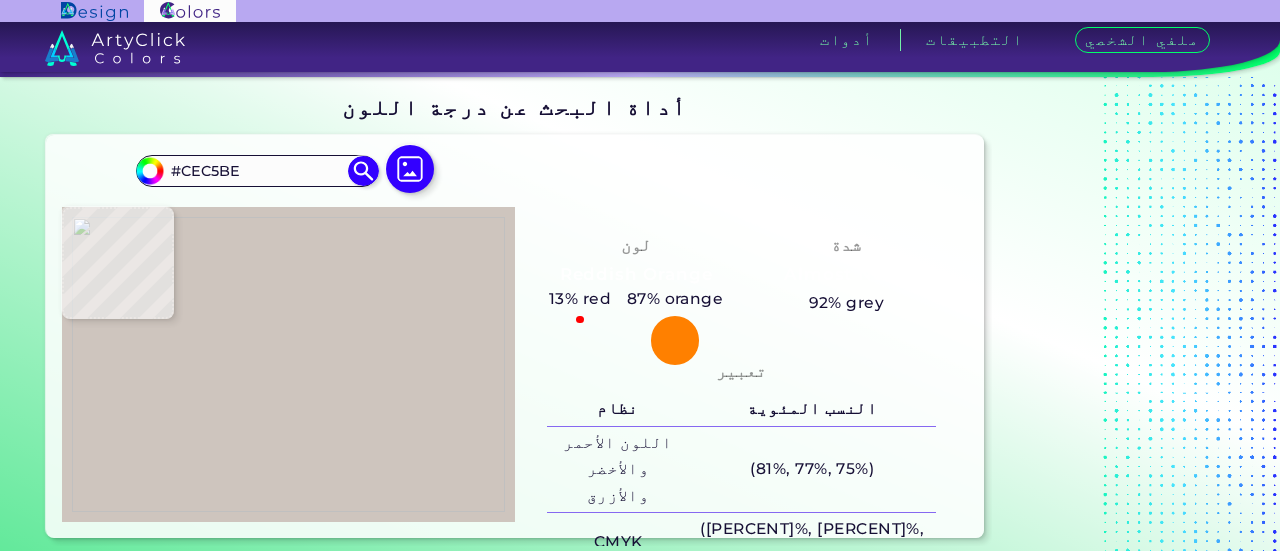 type on "#c6bdb5" 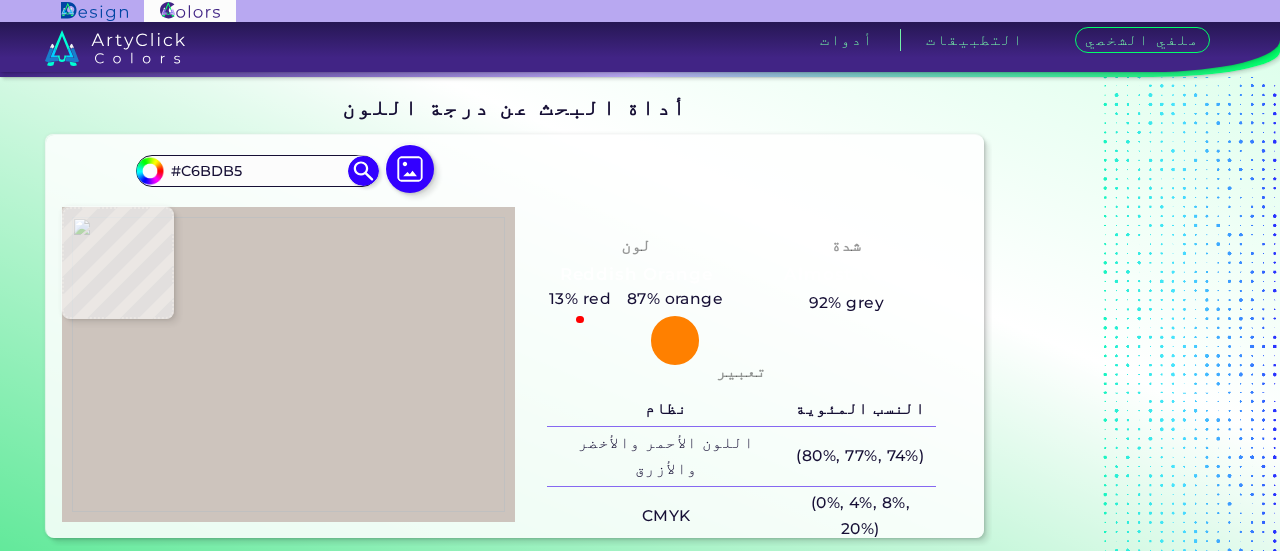 type on "#cdc4bd" 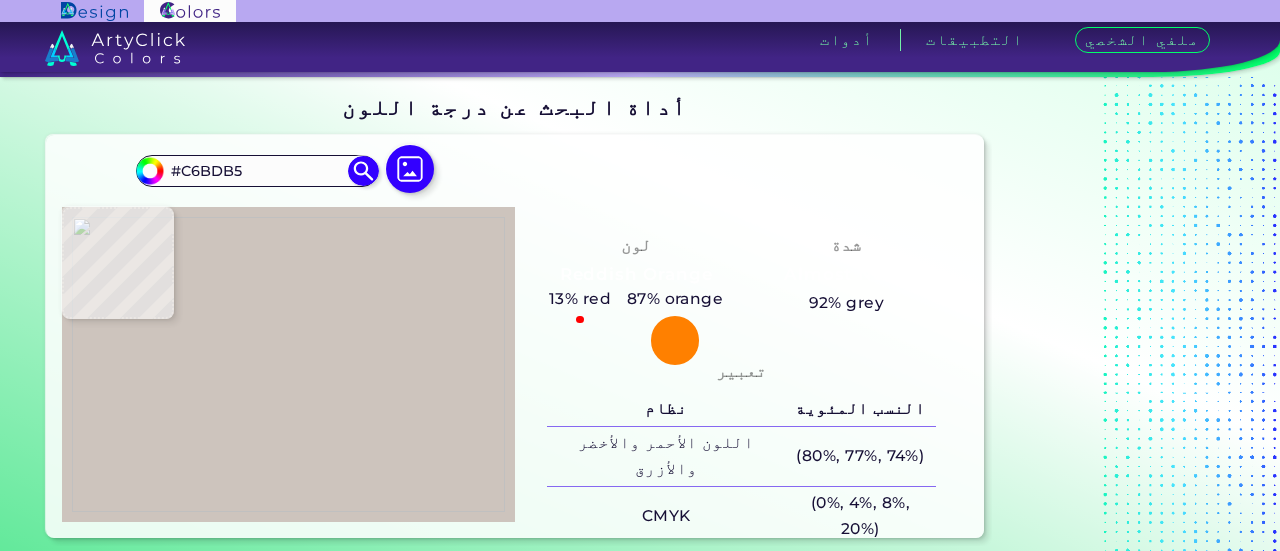 type on "#CDC4BD" 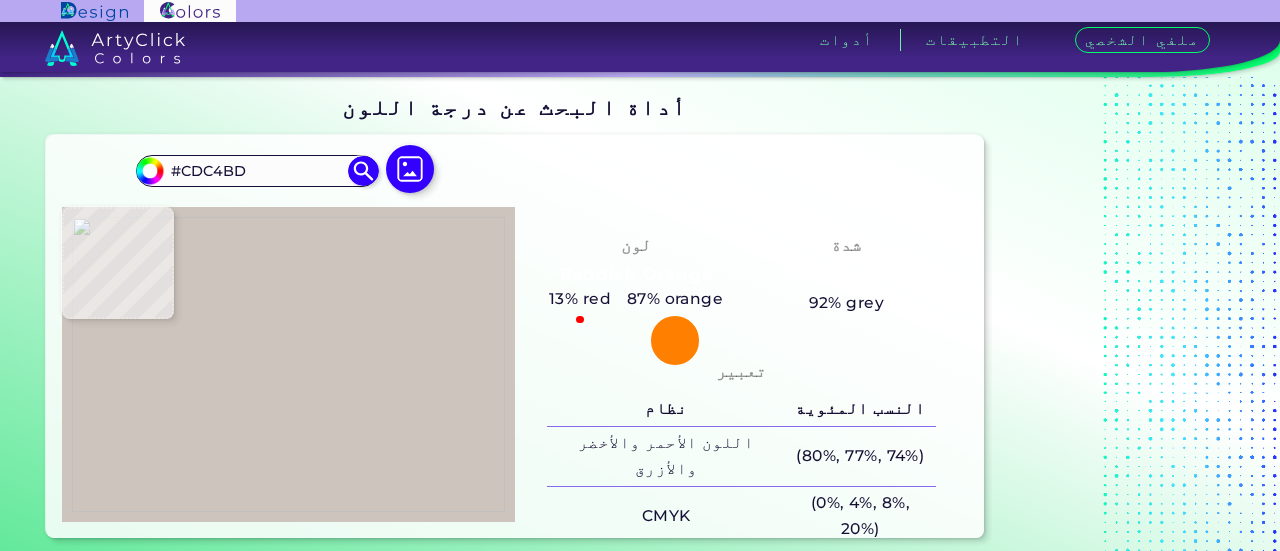 type on "#d4cbc5" 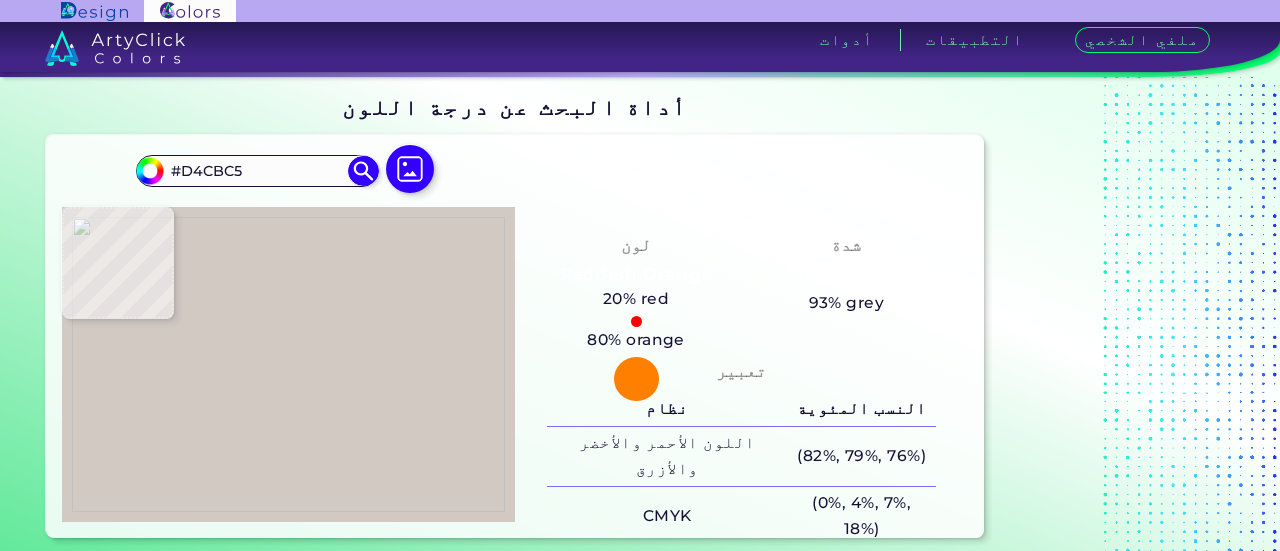 type on "#d2c9c3" 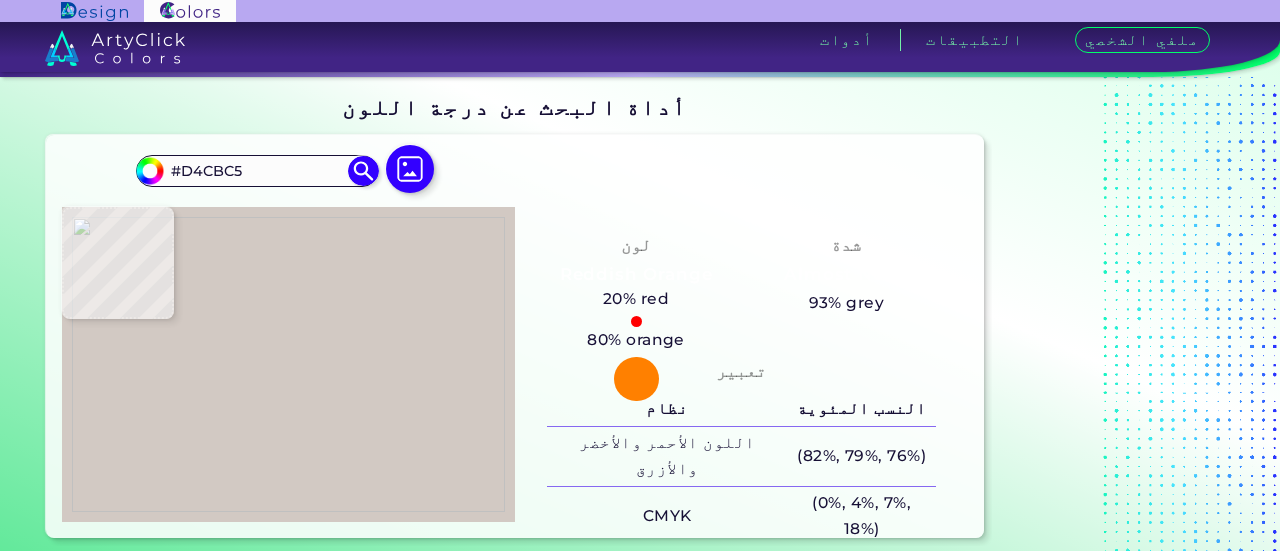 type on "#D2C9C3" 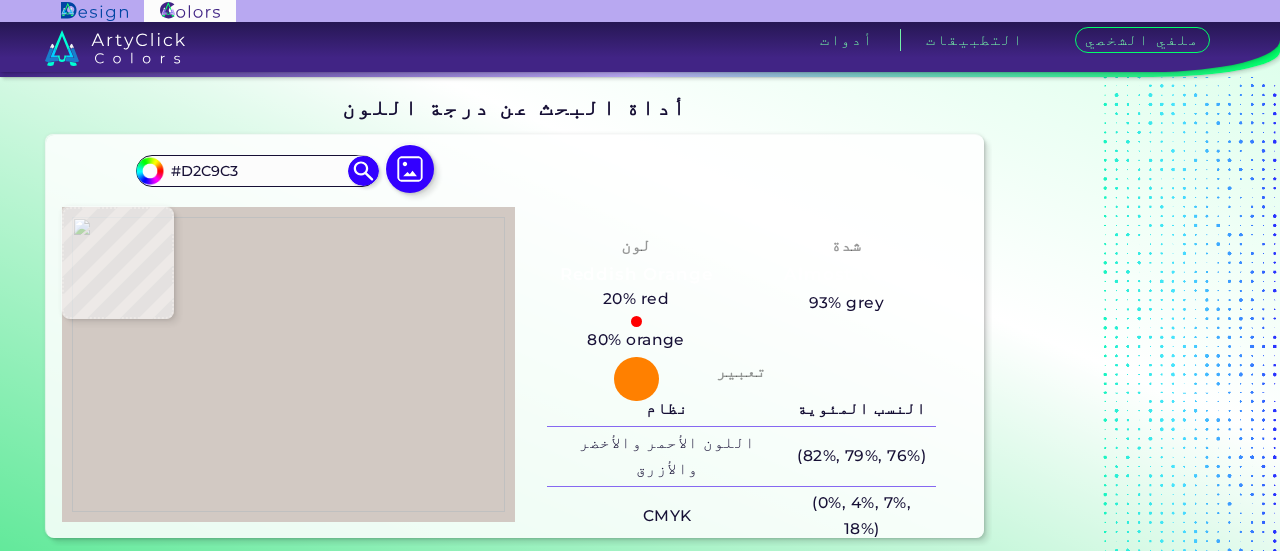 click at bounding box center (288, 364) 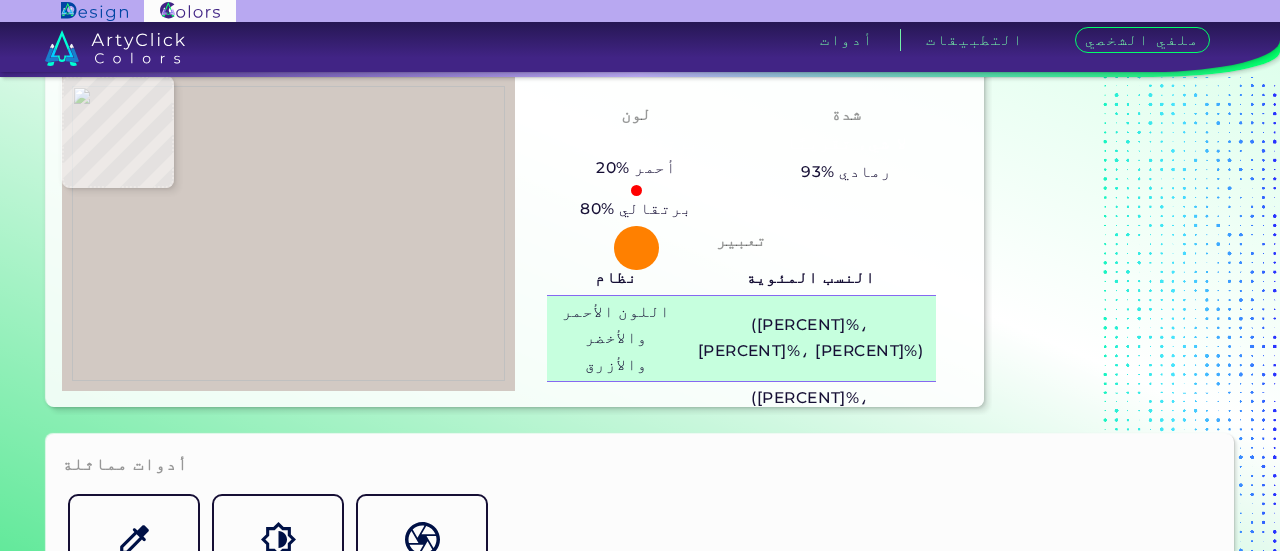 scroll, scrollTop: 100, scrollLeft: 0, axis: vertical 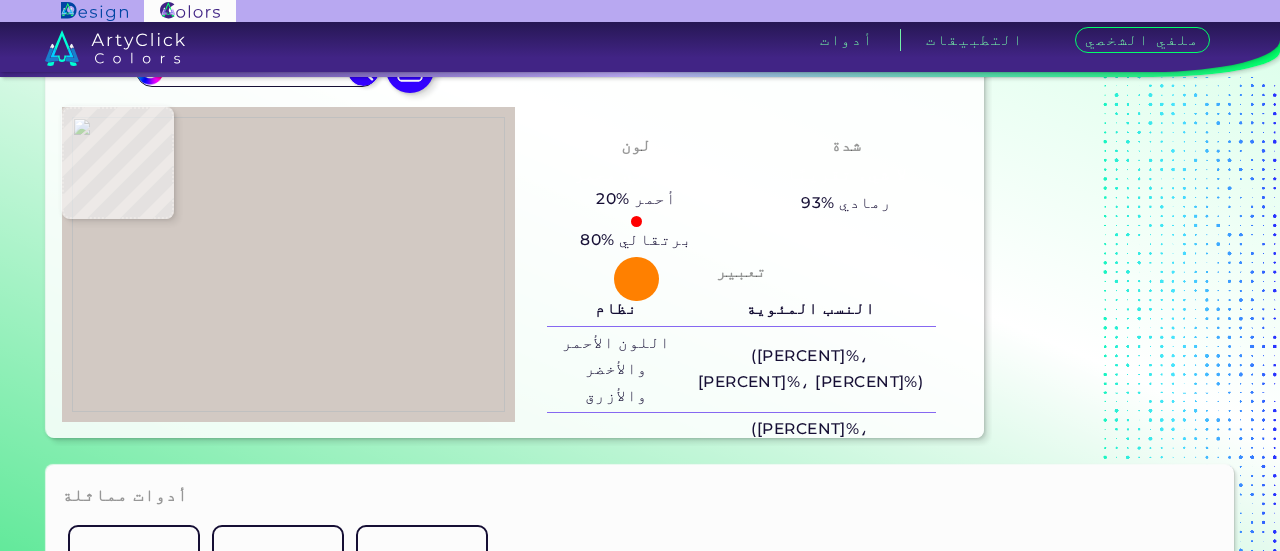 click at bounding box center (288, 264) 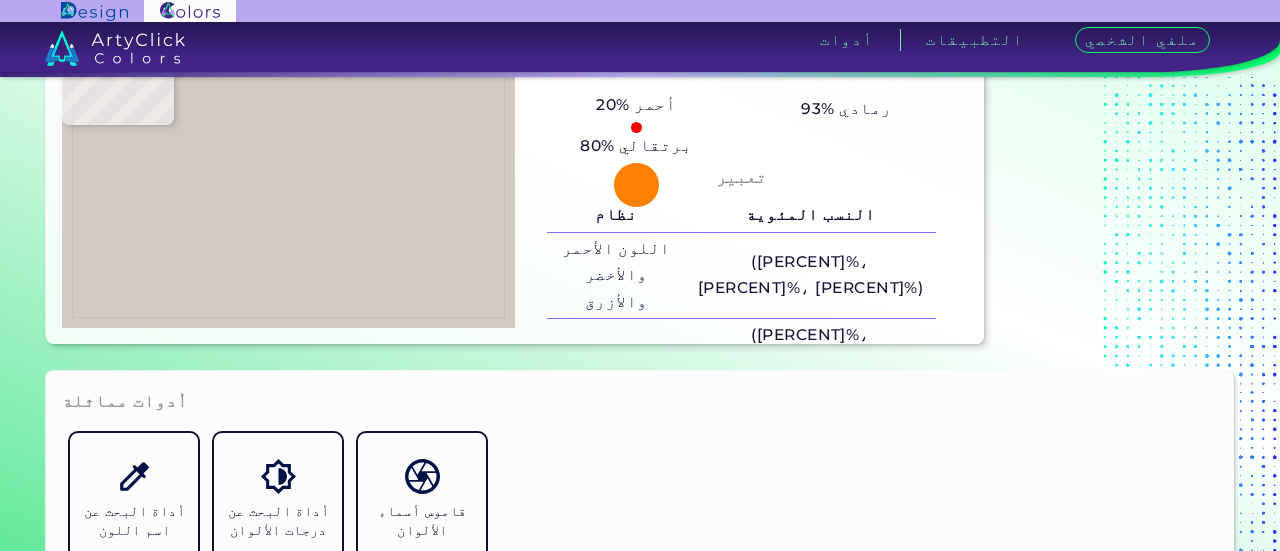 scroll, scrollTop: 0, scrollLeft: 0, axis: both 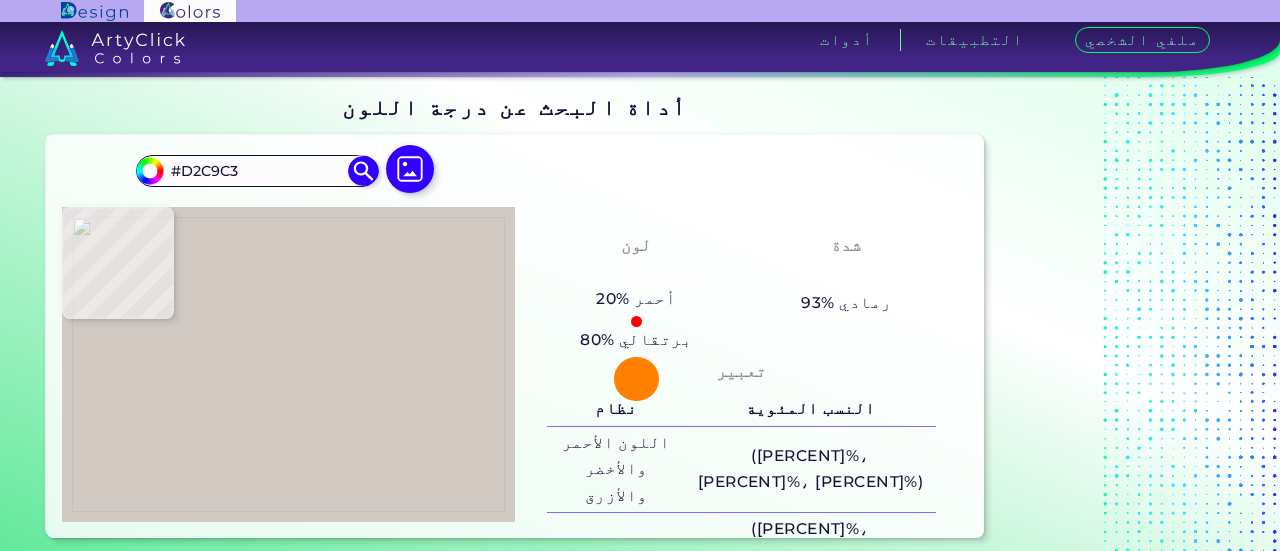 click on "93% رمادي" at bounding box center [846, 302] 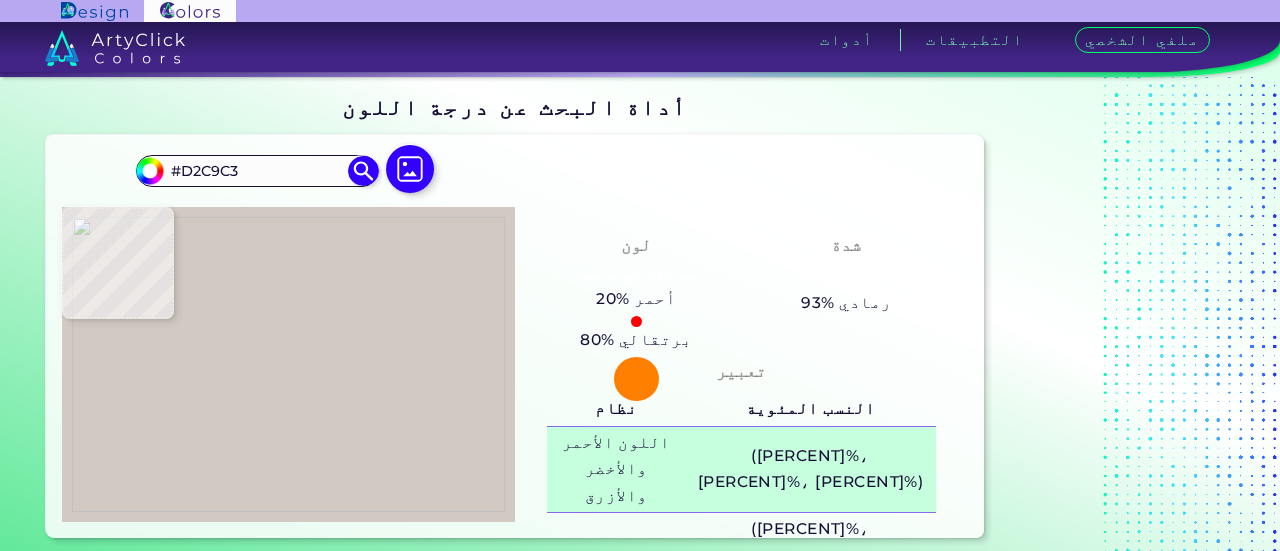click on "اللون الأحمر والأخضر والأزرق" at bounding box center (616, 469) 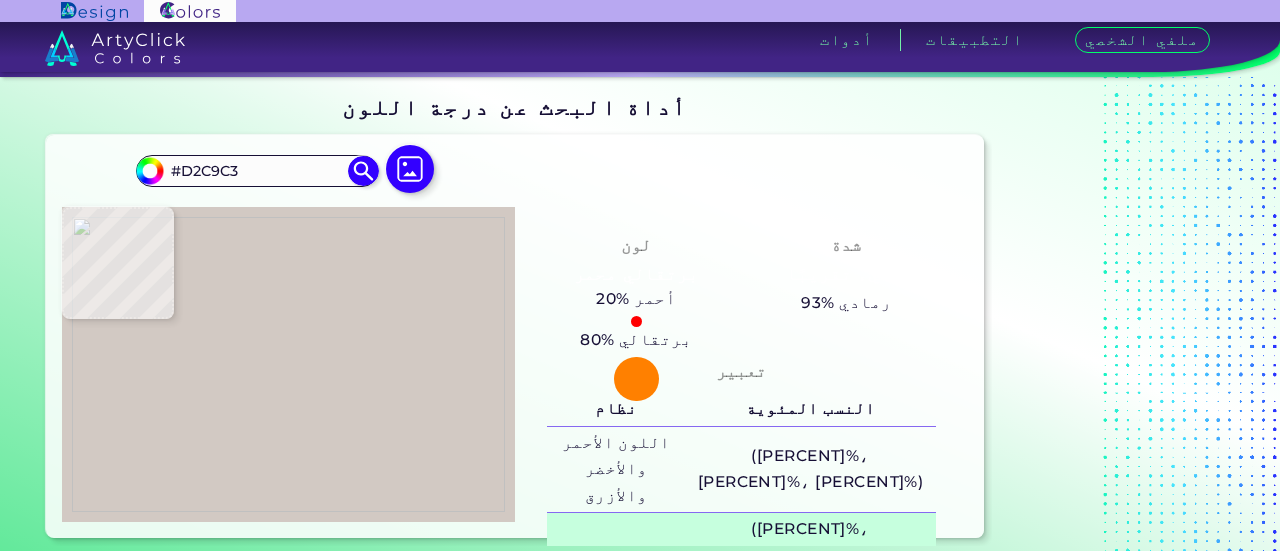 click on "CMYK" at bounding box center (616, 556) 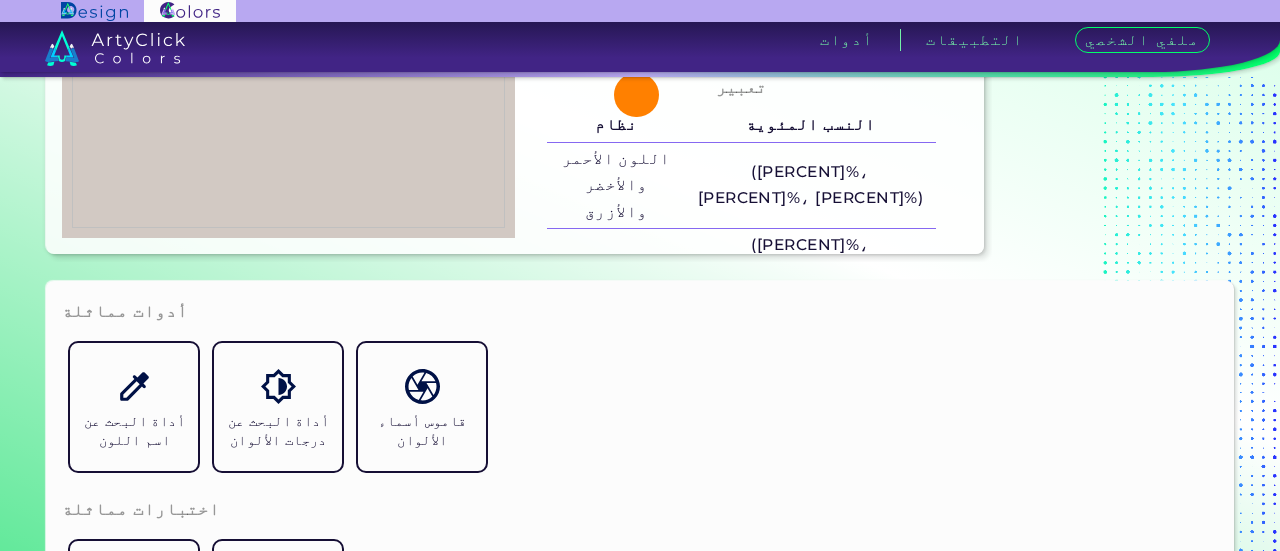 scroll, scrollTop: 200, scrollLeft: 0, axis: vertical 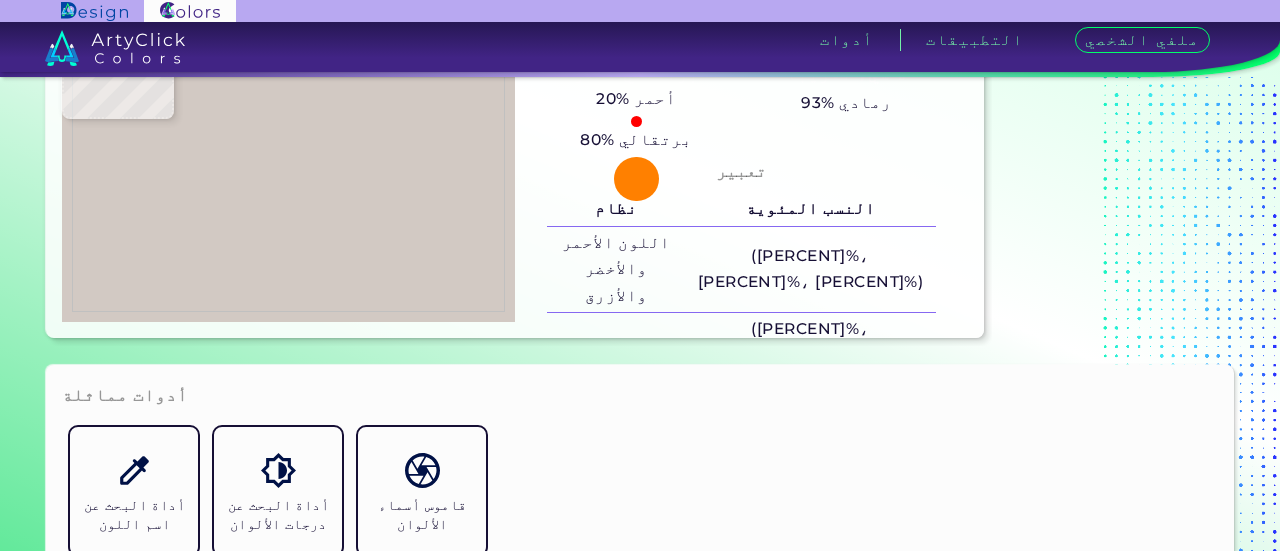 click on "لون" at bounding box center [741, 437] 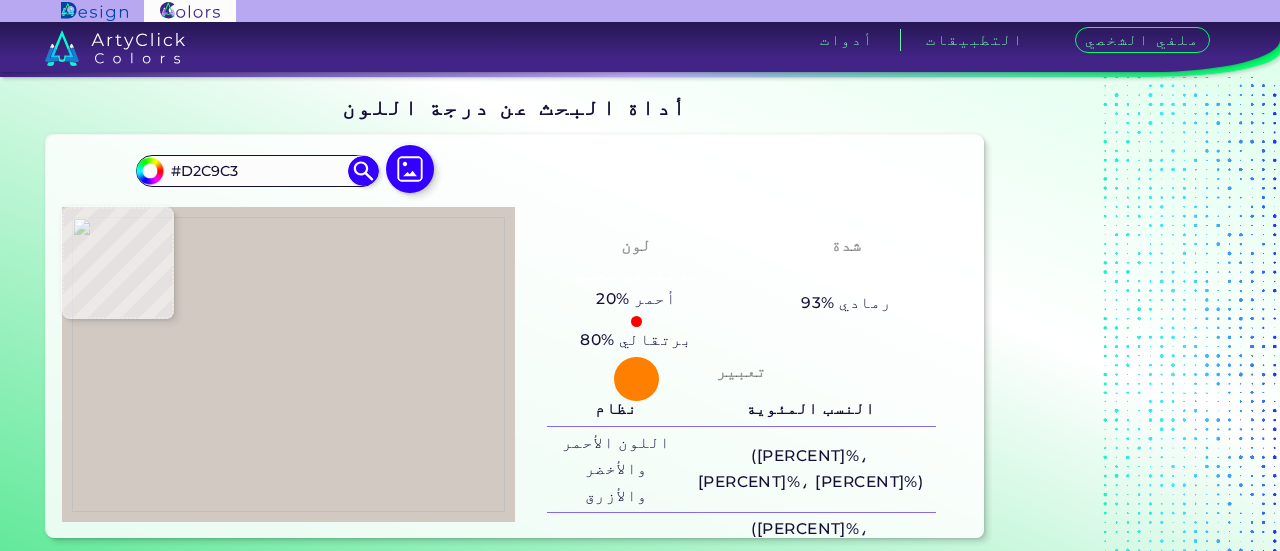 drag, startPoint x: 264, startPoint y: 369, endPoint x: 340, endPoint y: 211, distance: 175.32826 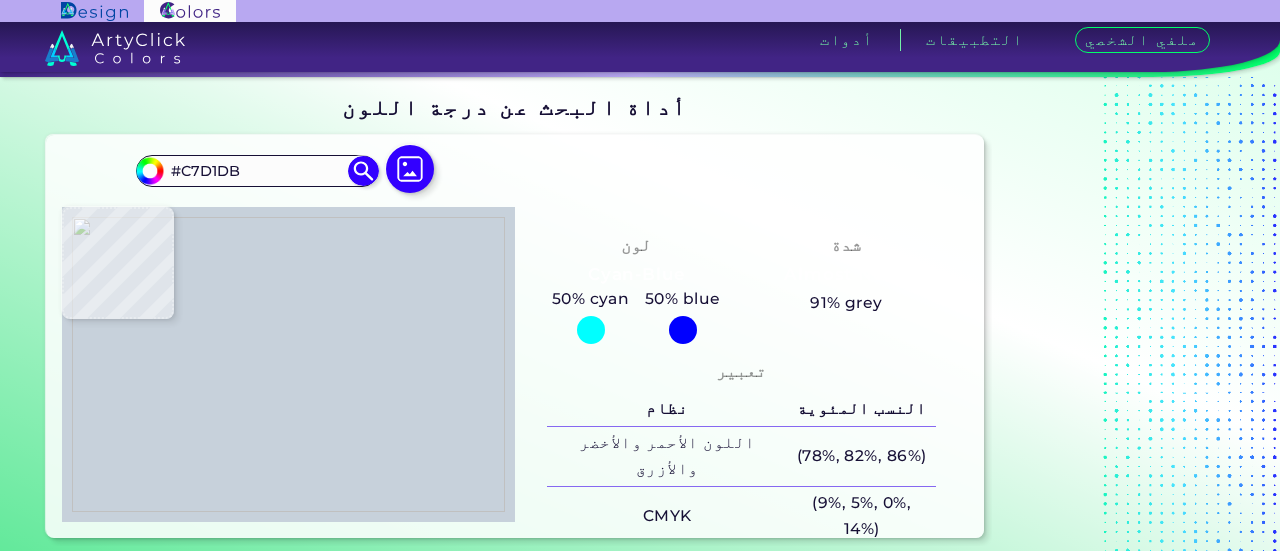 type on "#b5a9a0" 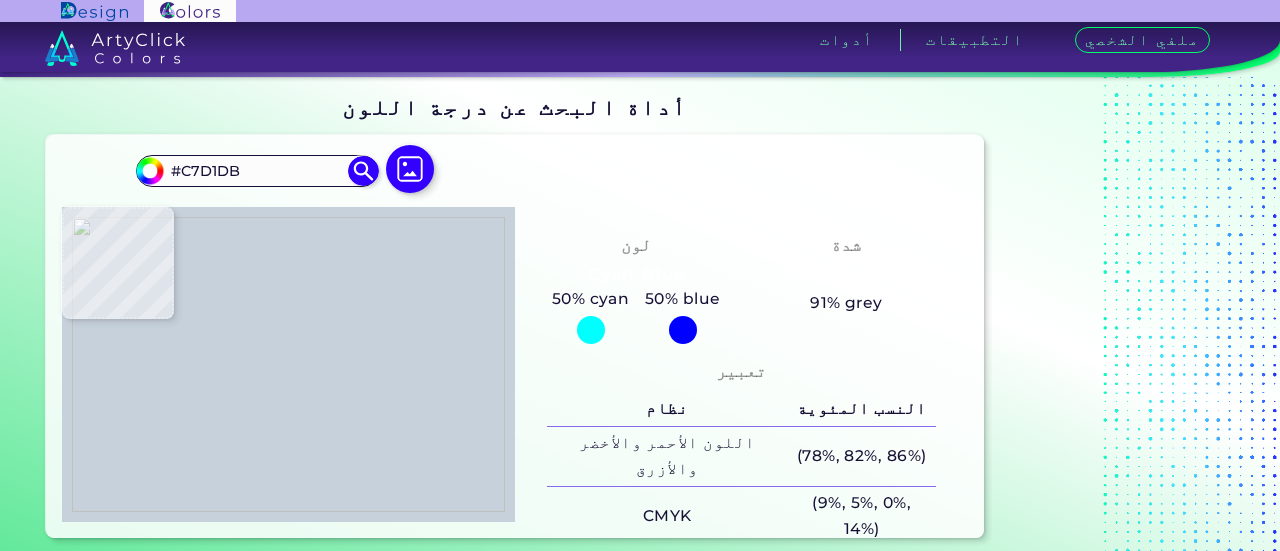 type on "#[HEX]" 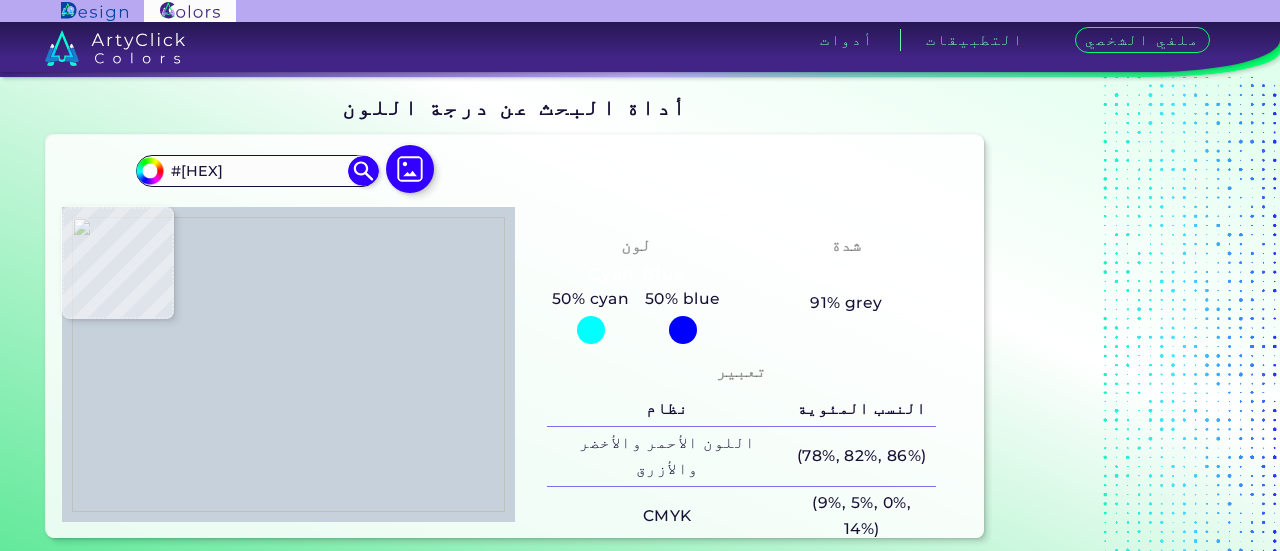 type on "#b7aba2" 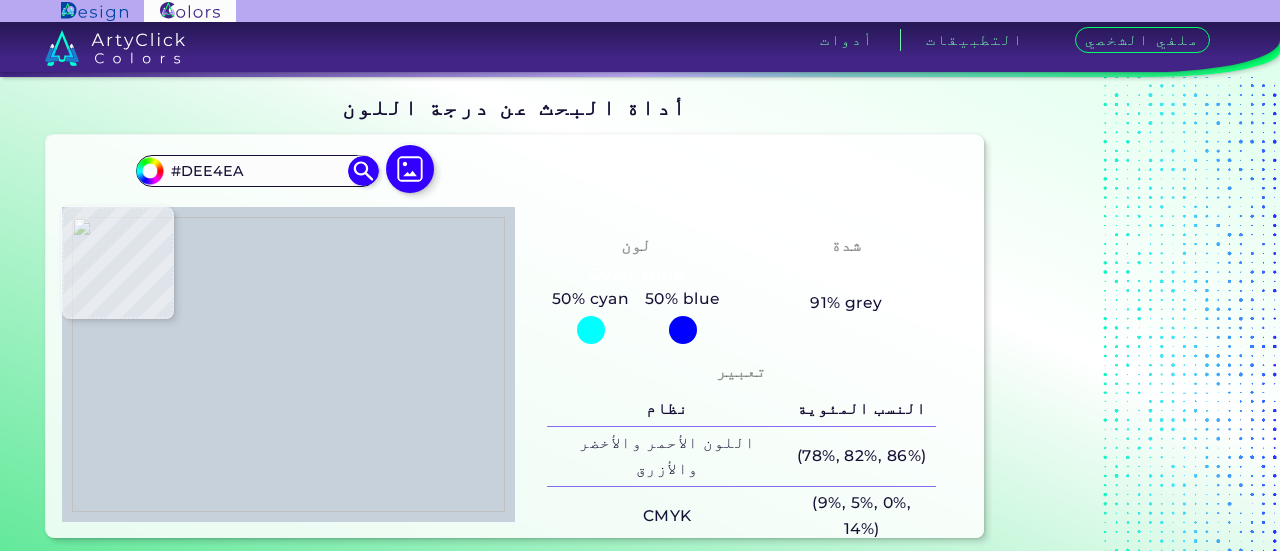 type on "#acb5c4" 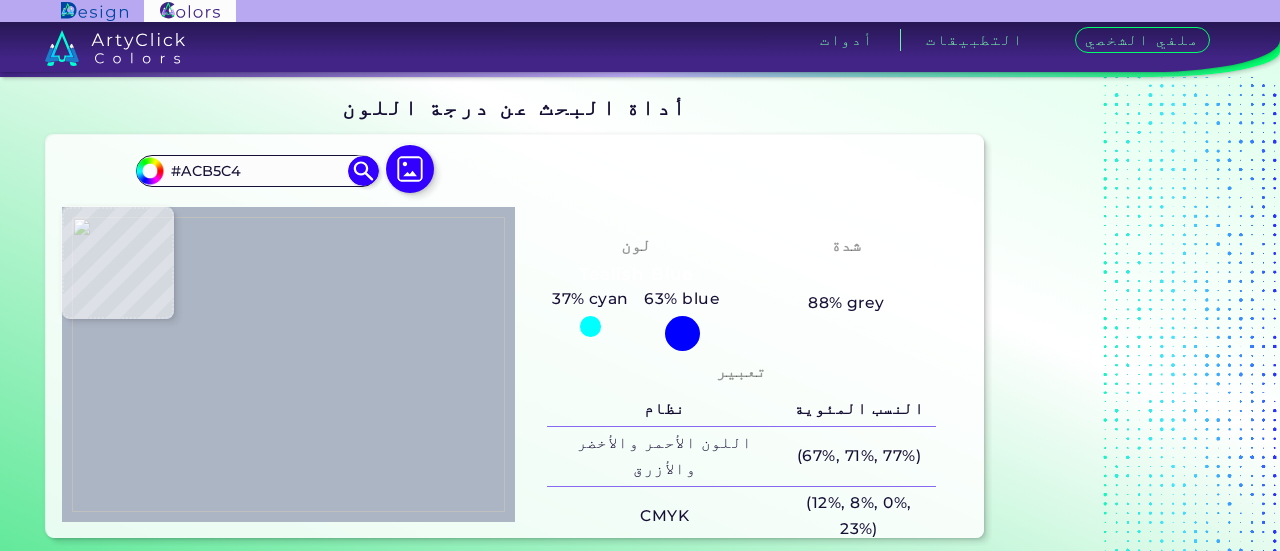 type on "#d1cac0" 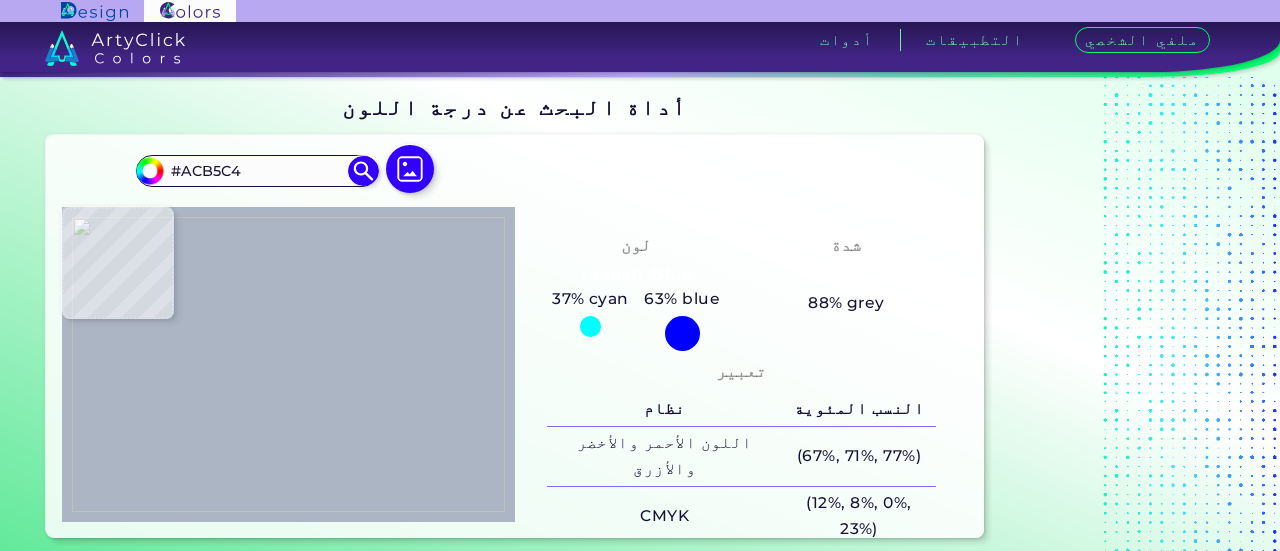 type on "#D1CAC0" 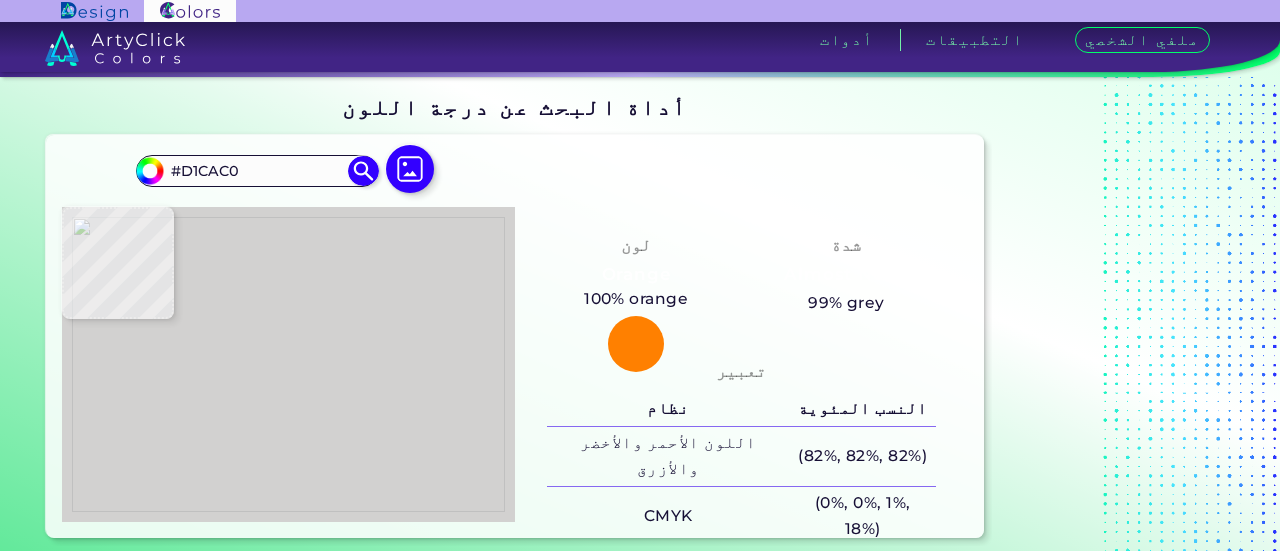 type on "#d2d1d0" 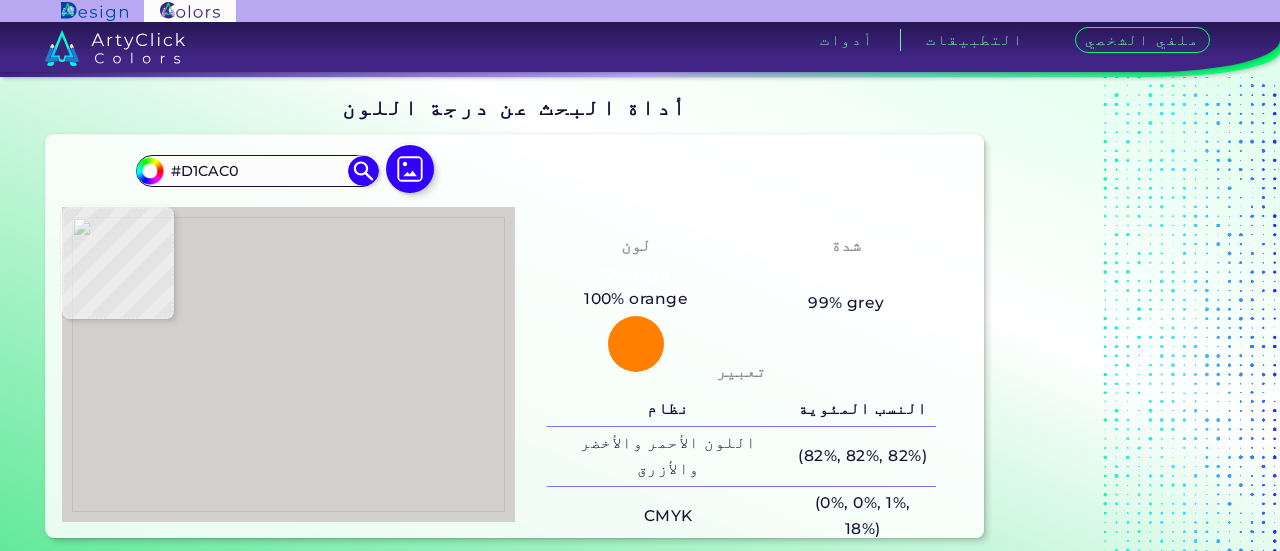 type on "#D2D1D0" 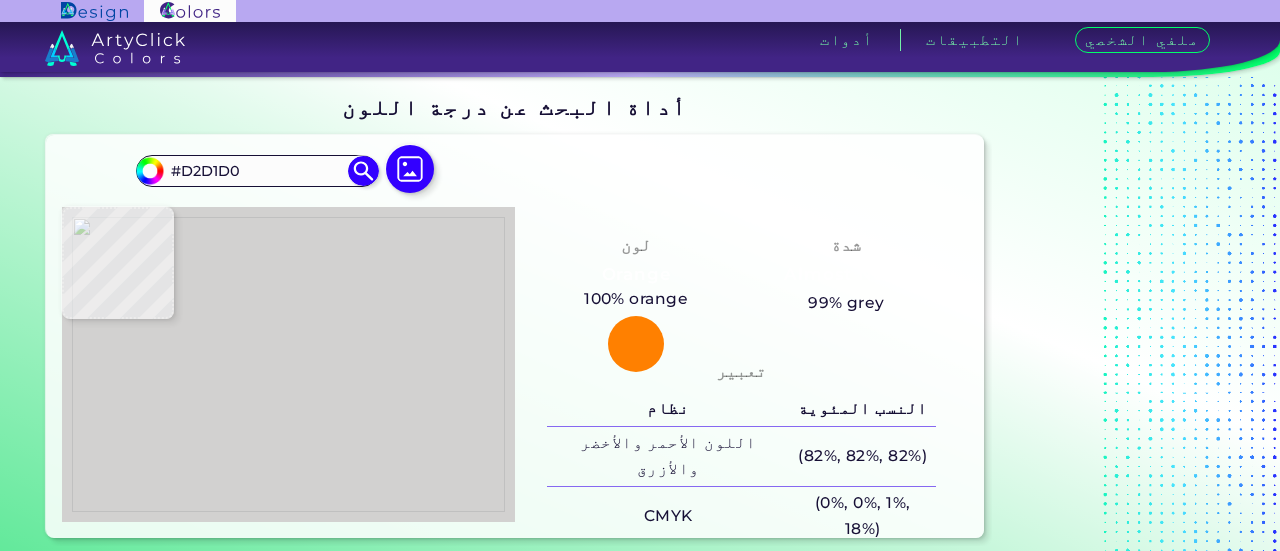 type on "#270b01" 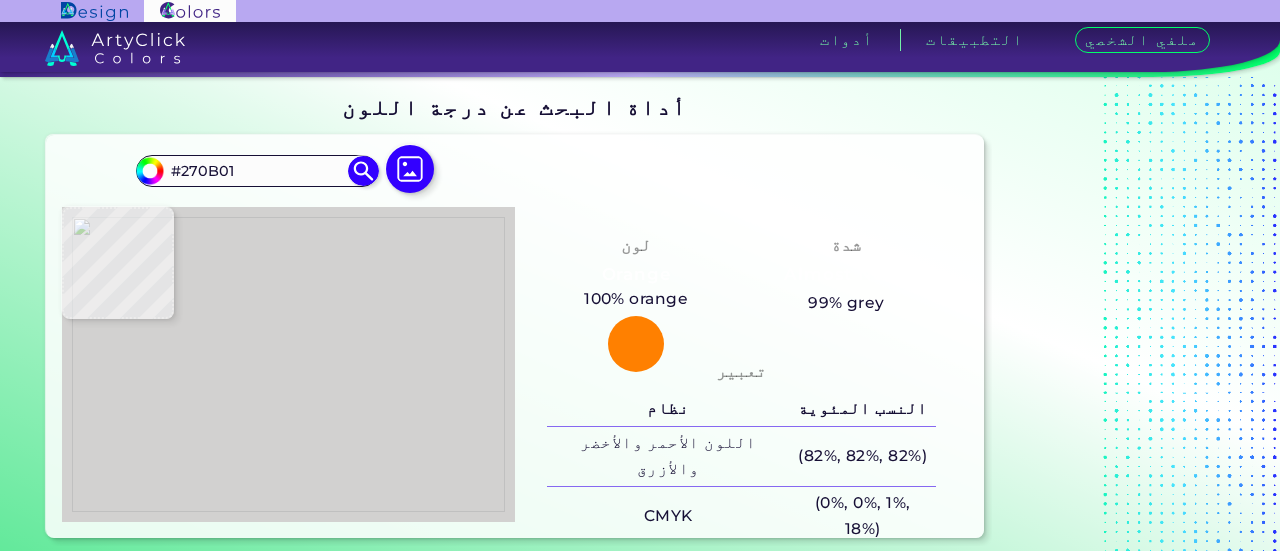 type on "#a0958d" 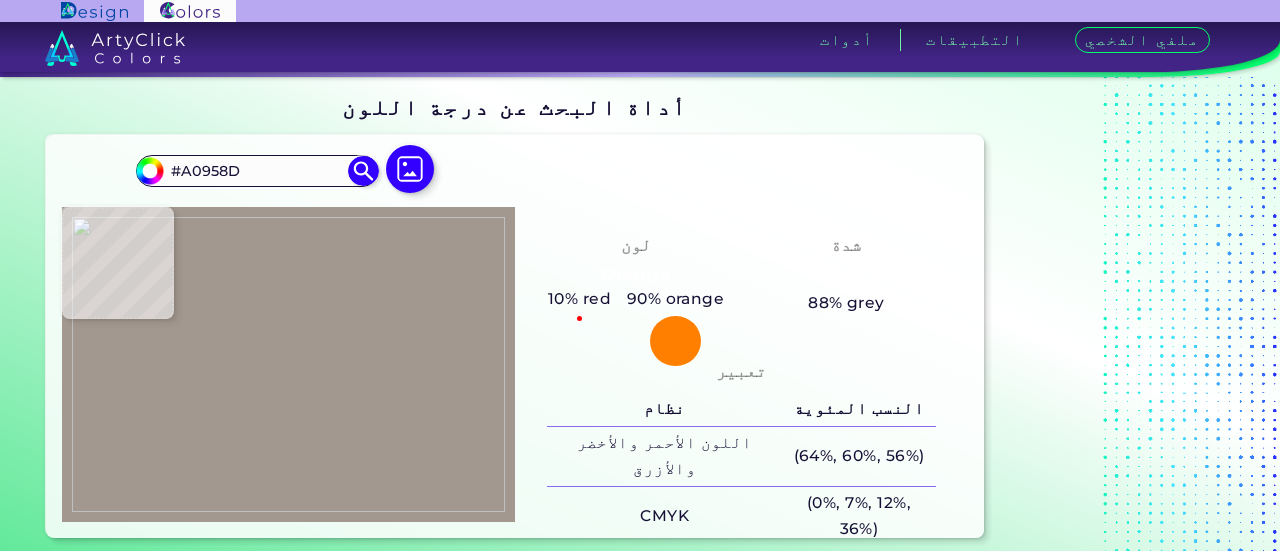 type on "#a3988f" 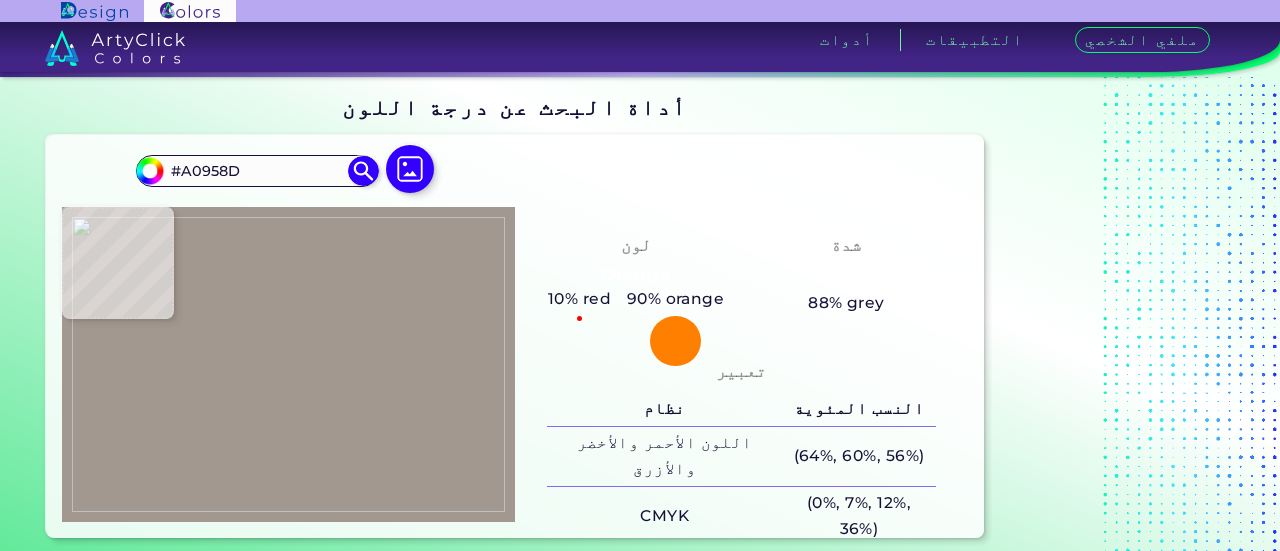 type on "#A3988F" 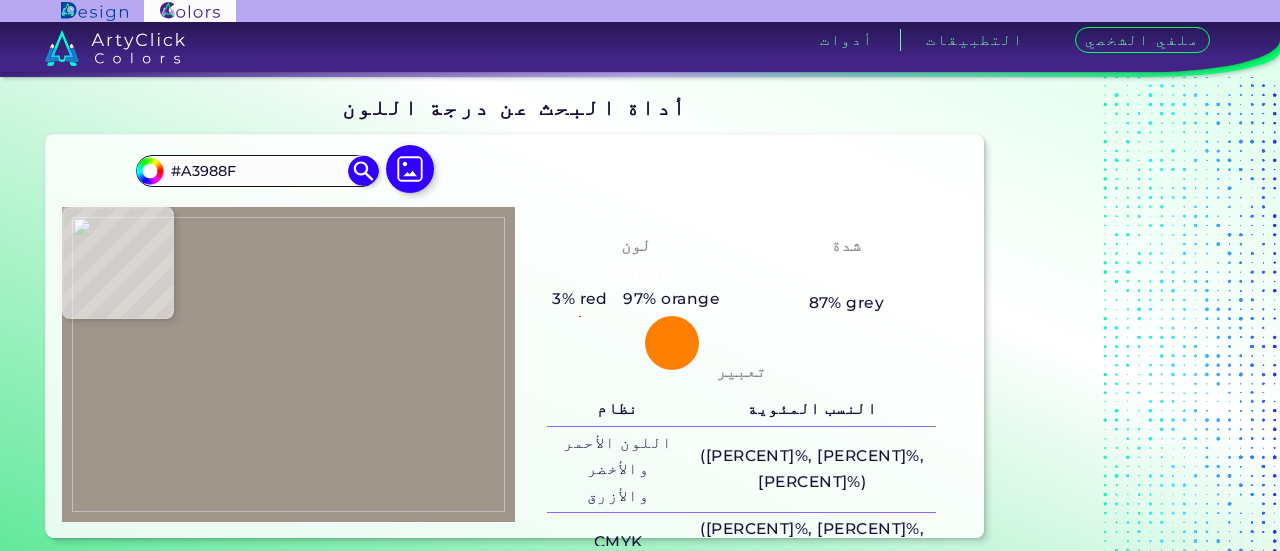 type on "#a1968c" 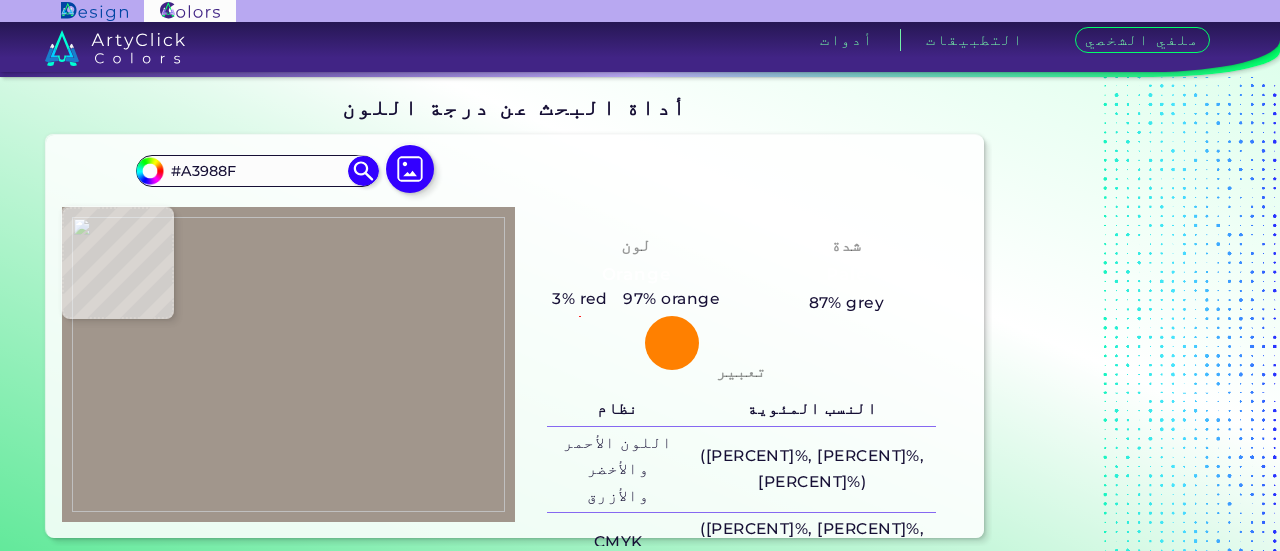 type on "#A1968C" 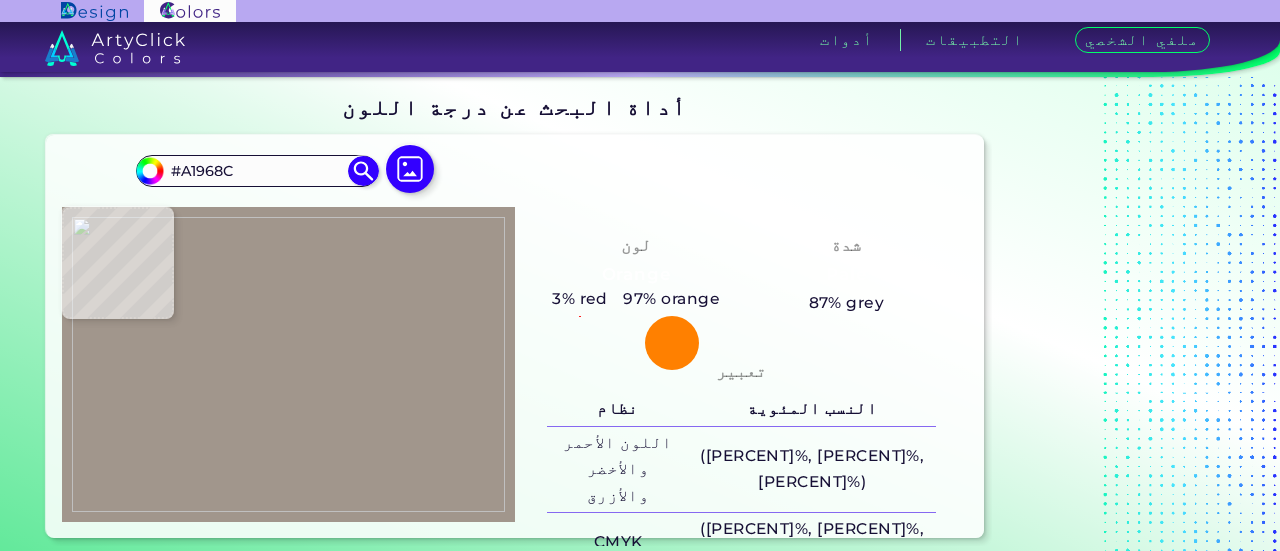 type on "#bdb2a9" 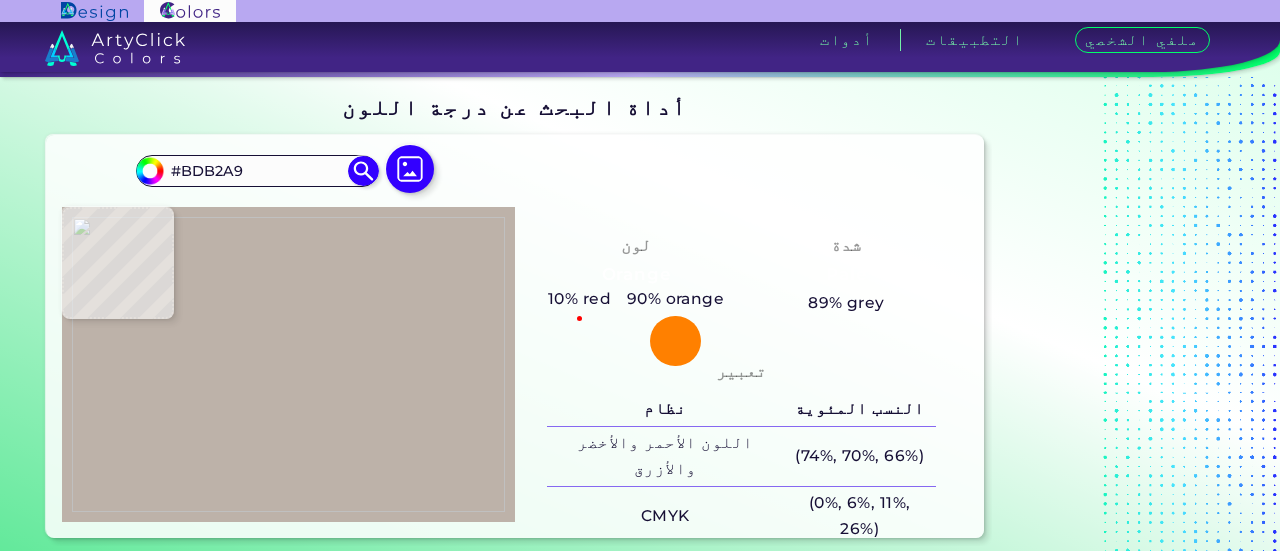 type on "#c0b5ac" 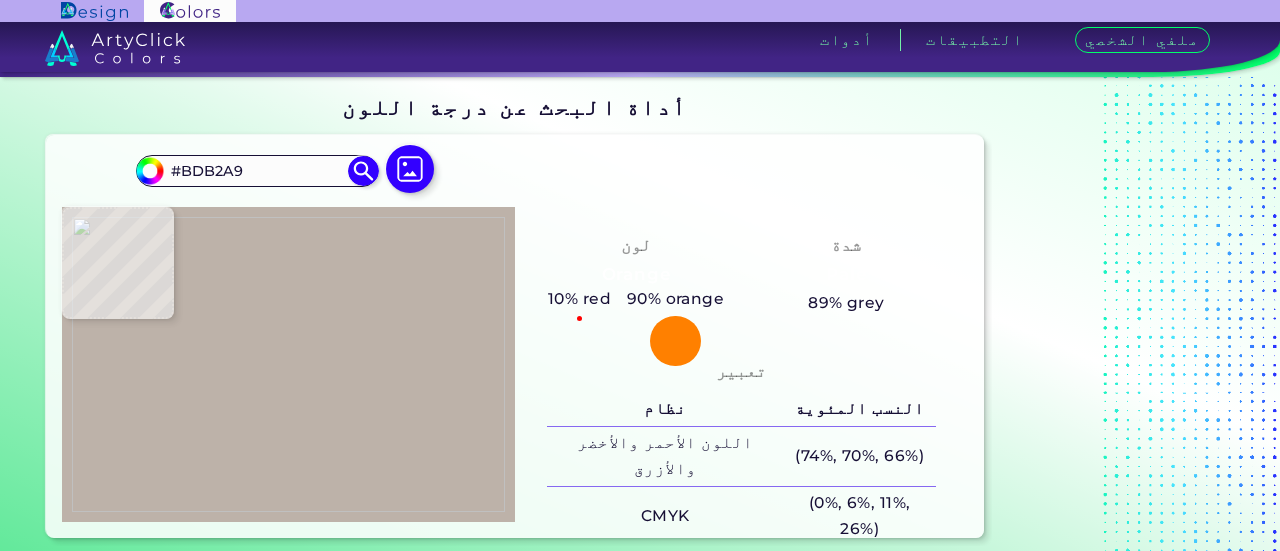 type on "#[HEX]" 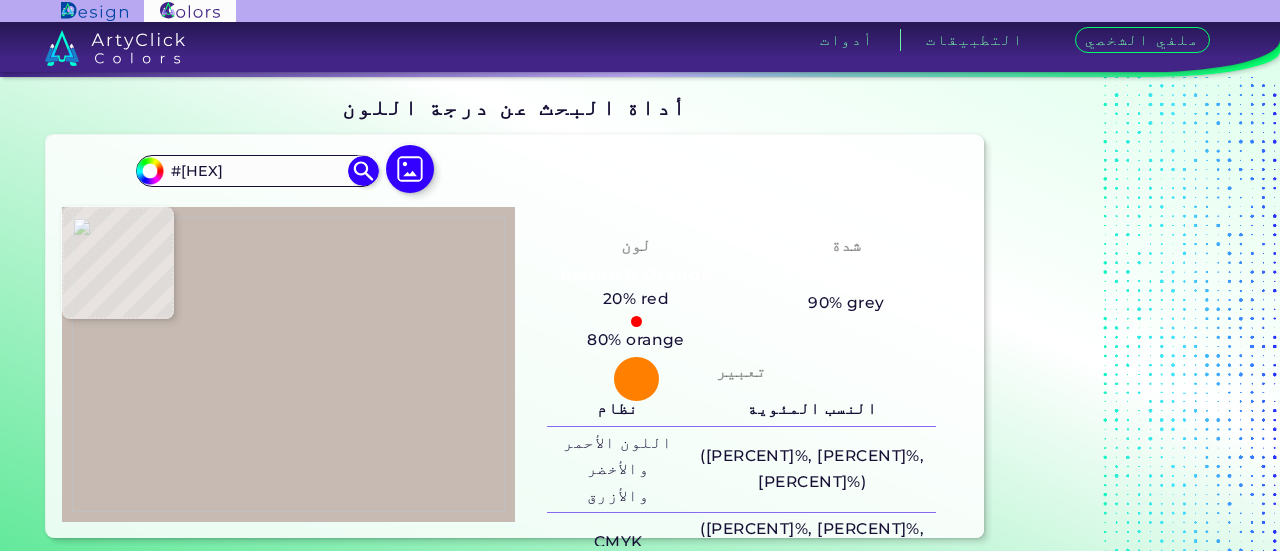 type on "#c6bab2" 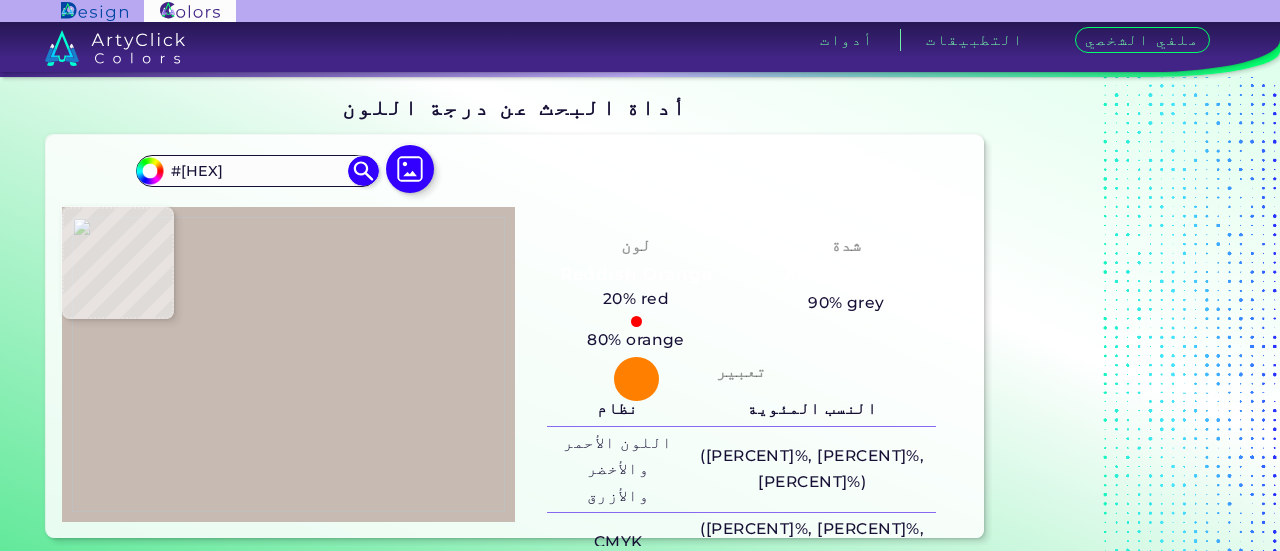 type on "#[HEX]" 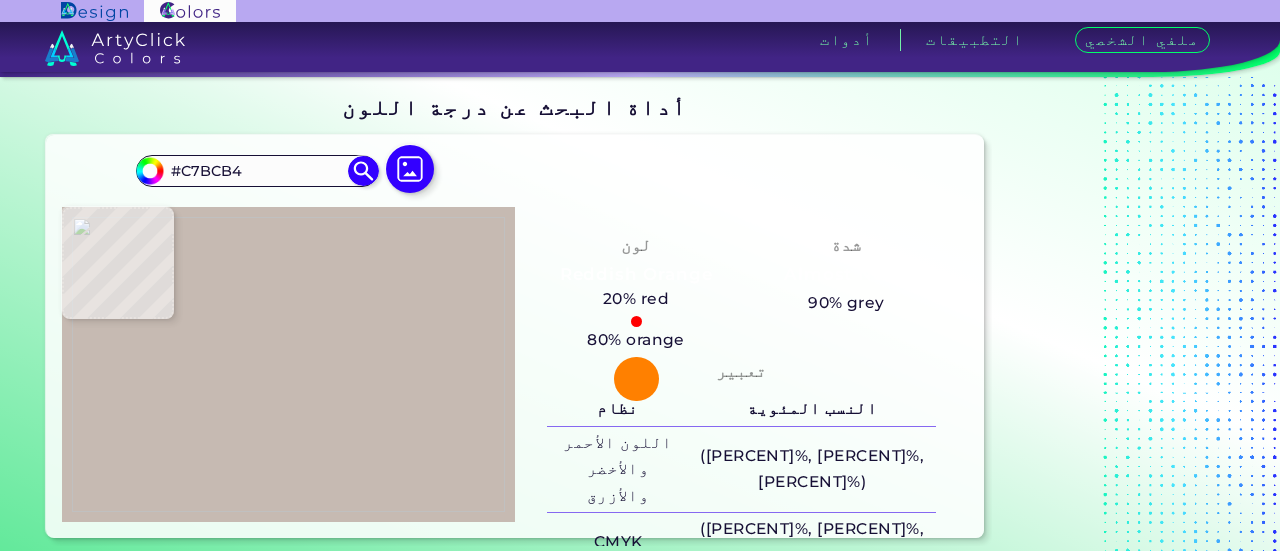 type on "#cac0b8" 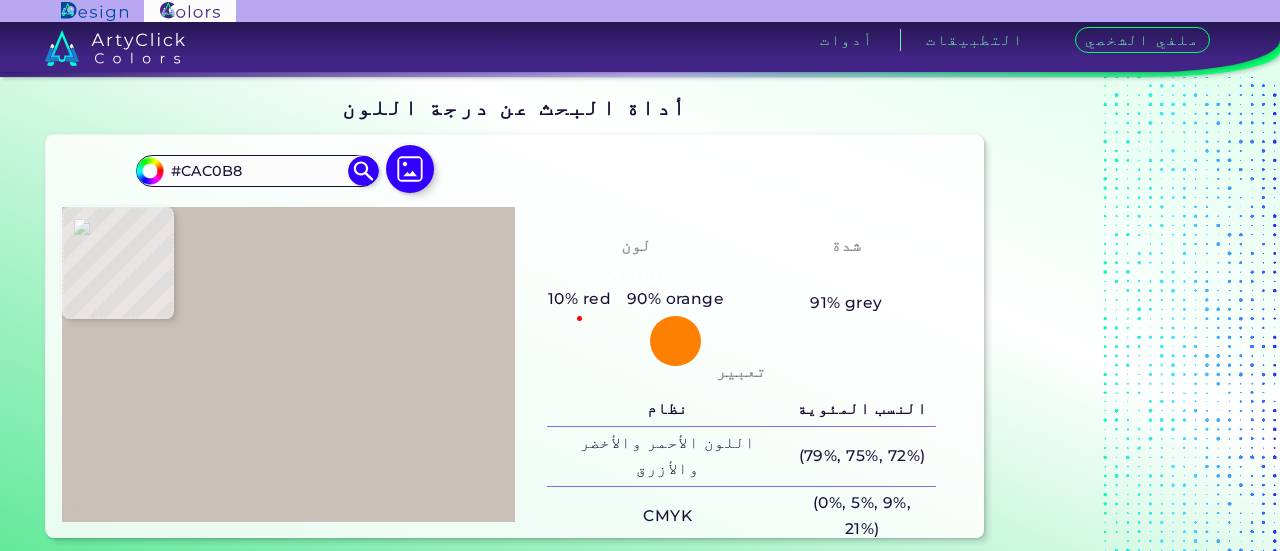 type on "#ccc3bc" 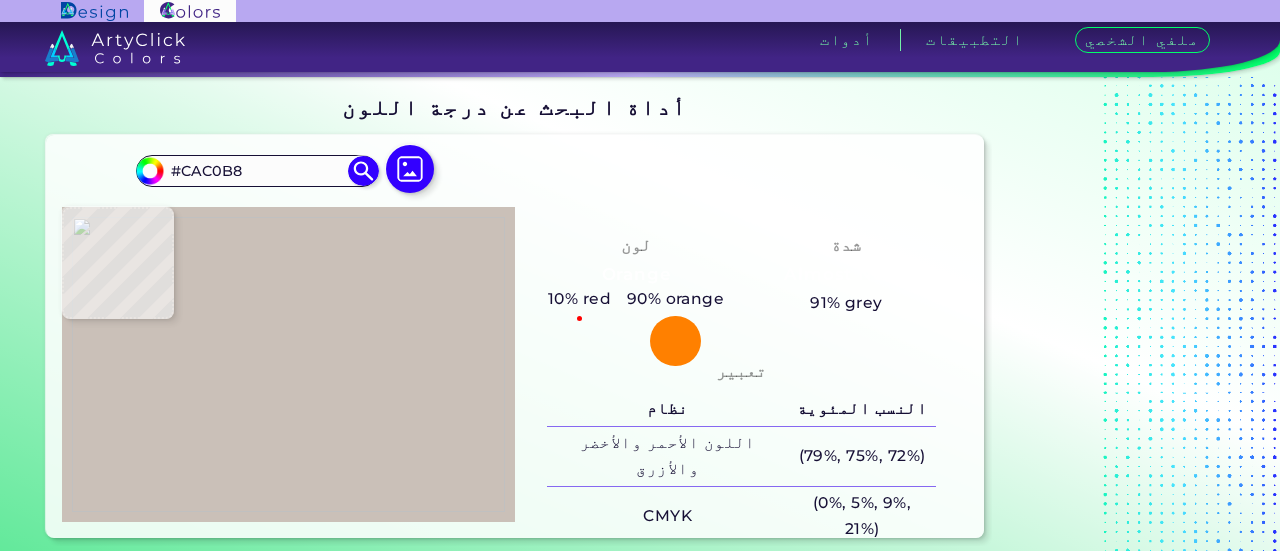 type on "#CCC3BC" 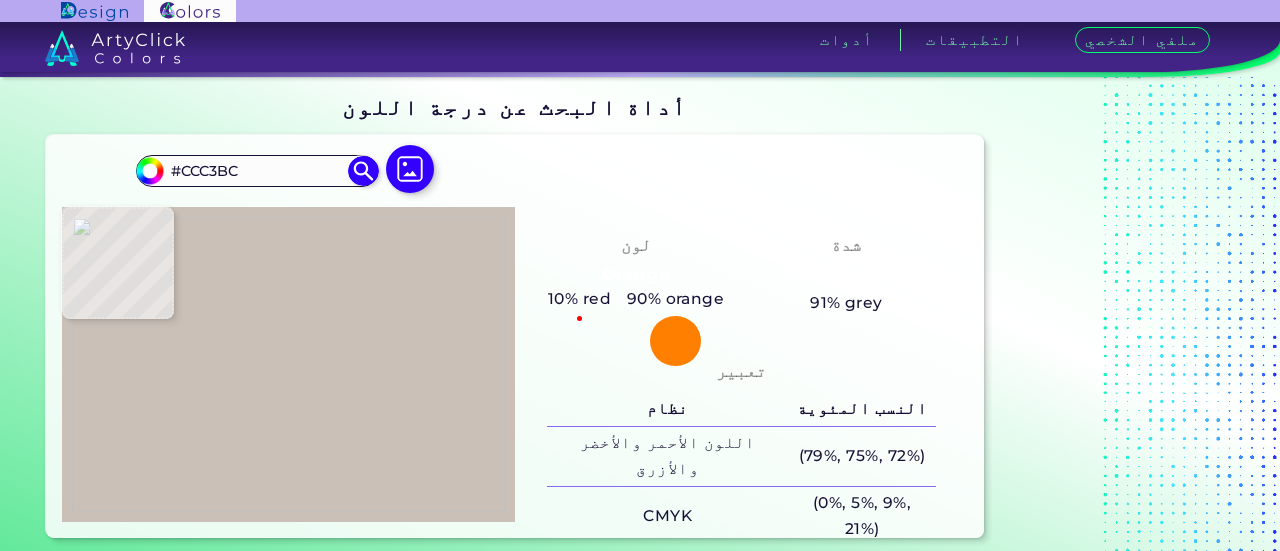 type on "#bcb1a8" 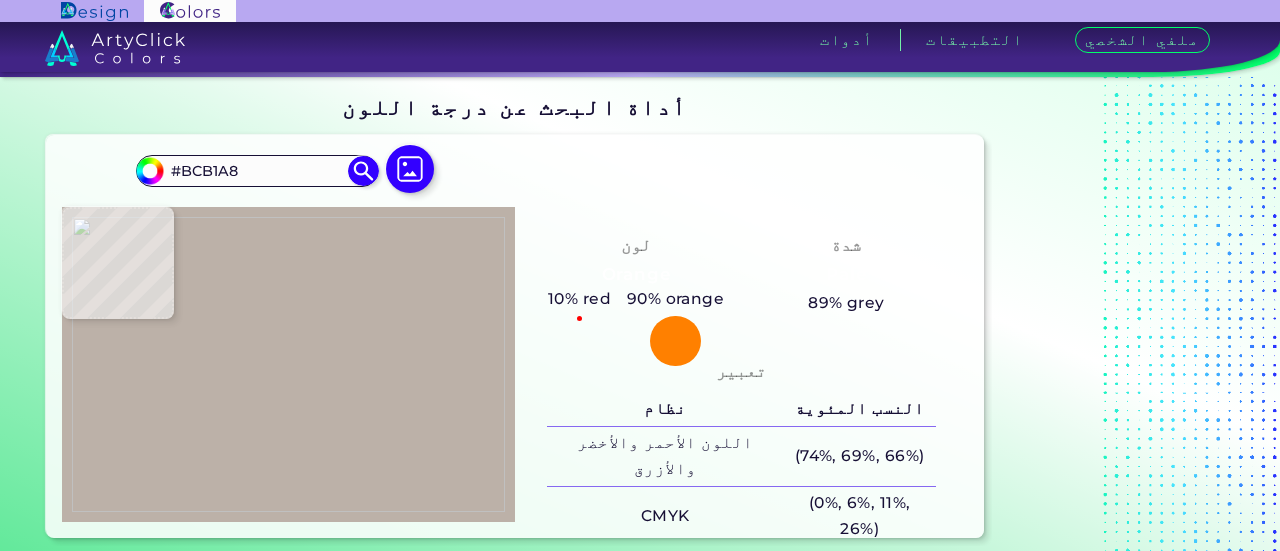type on "#b7aaa3" 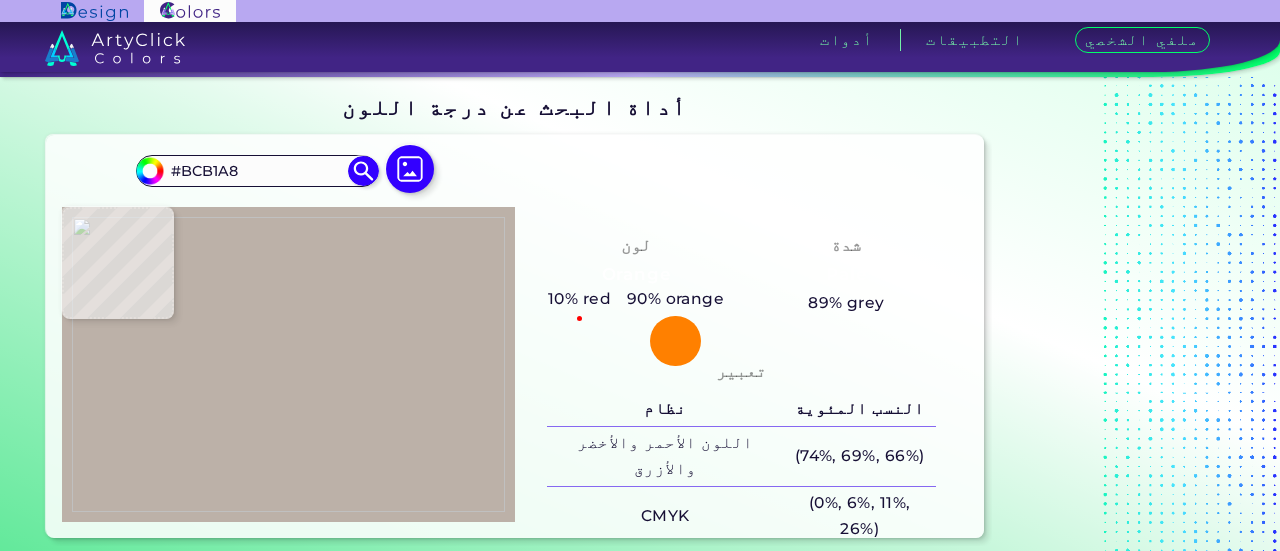 type on "#B7AAA3" 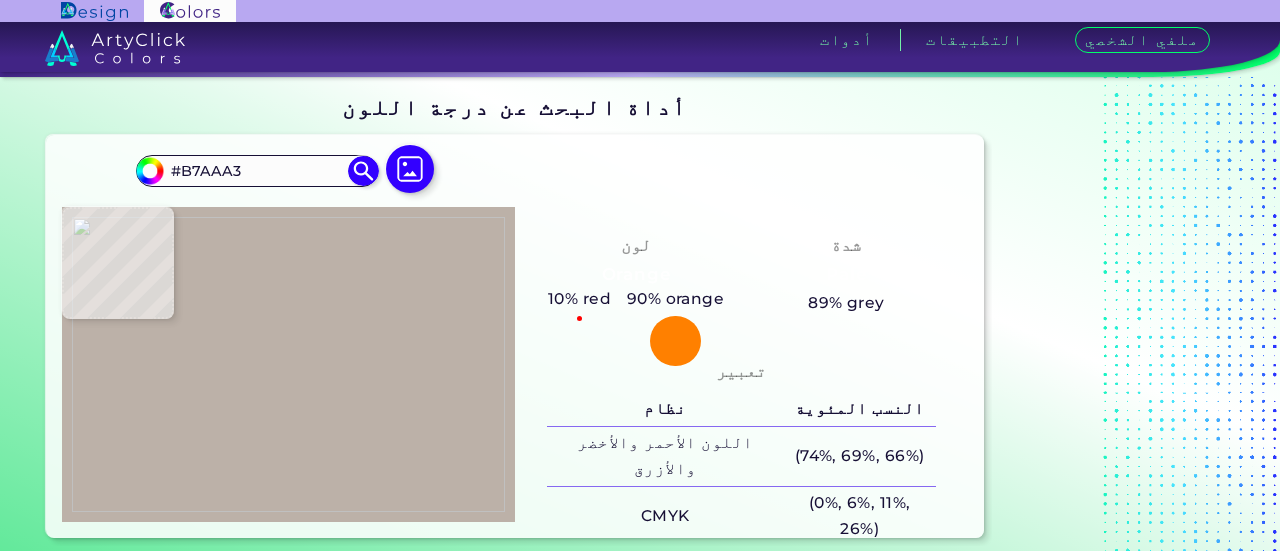 type on "#8a7d73" 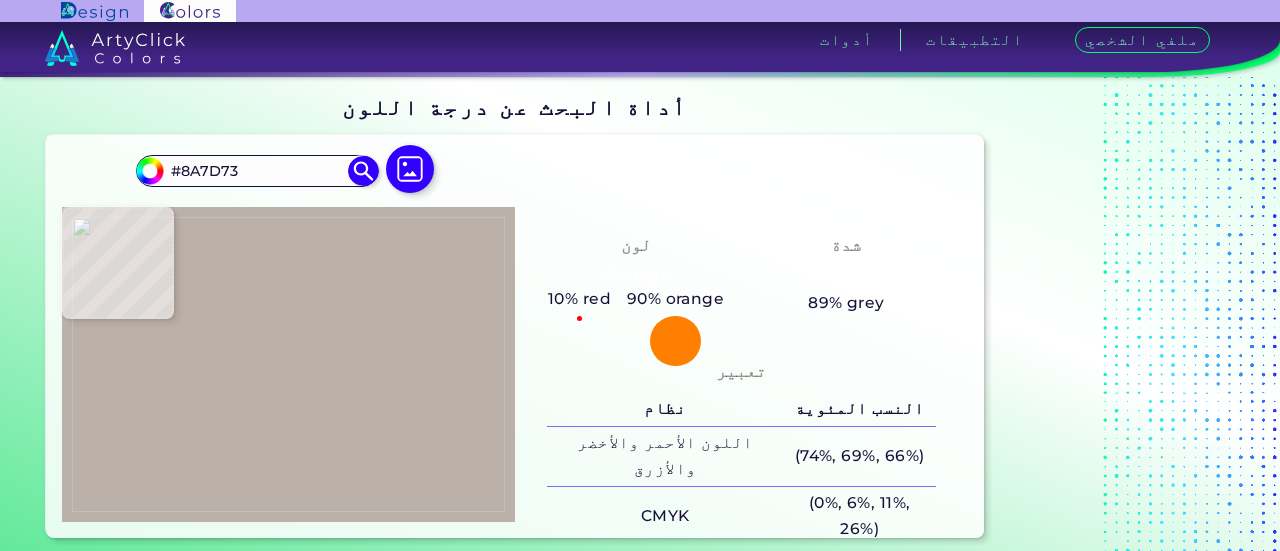 type on "#71635a" 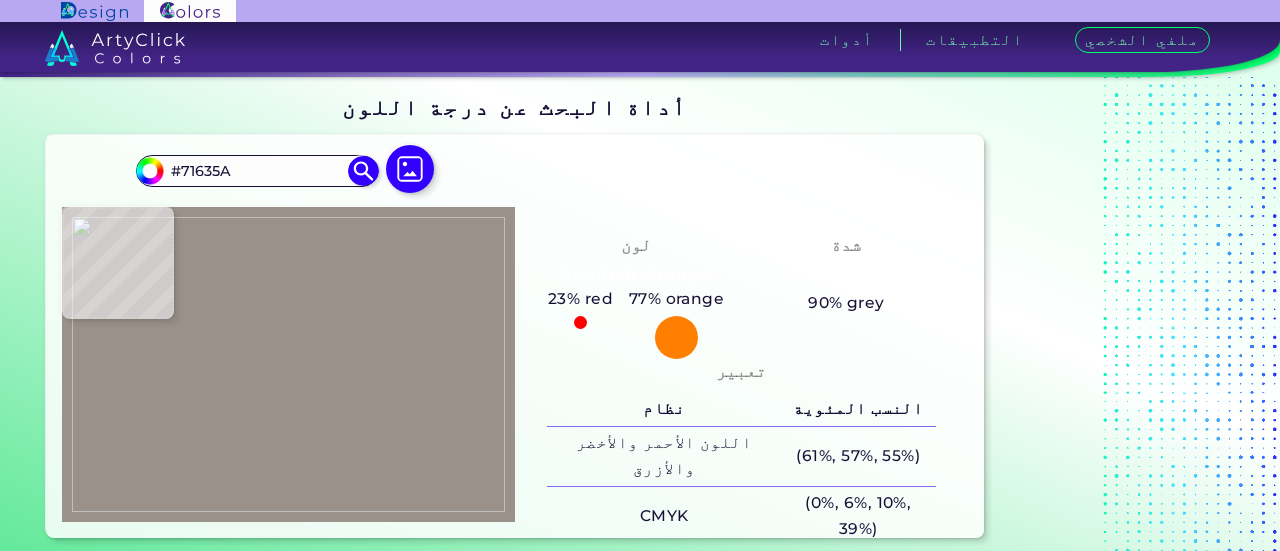 type on "#9b918b" 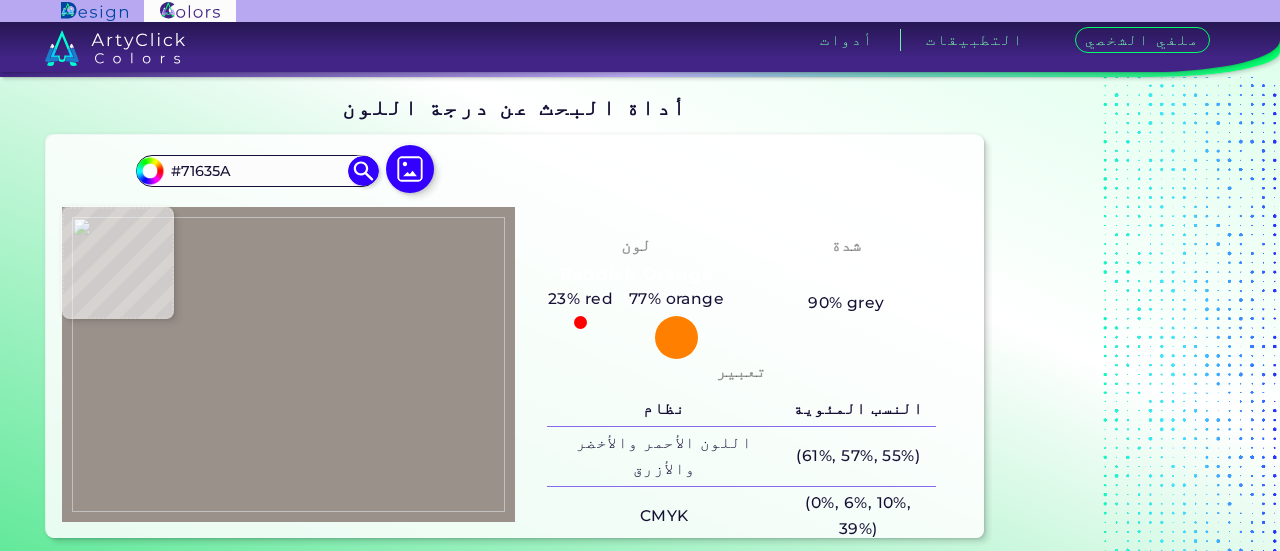 type on "#9B918B" 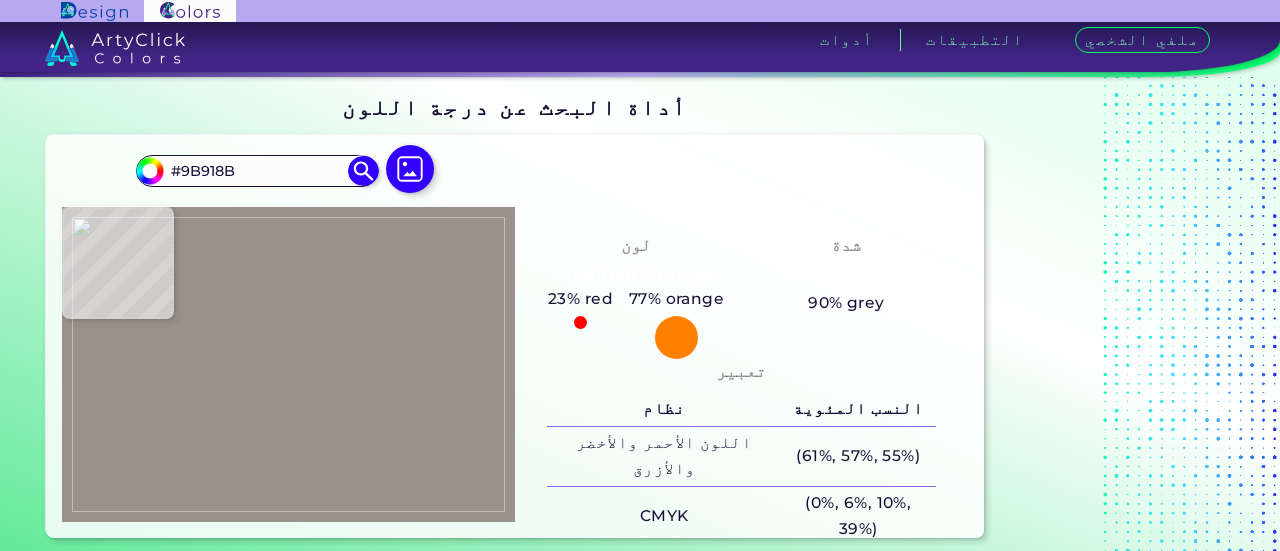type on "#a89e99" 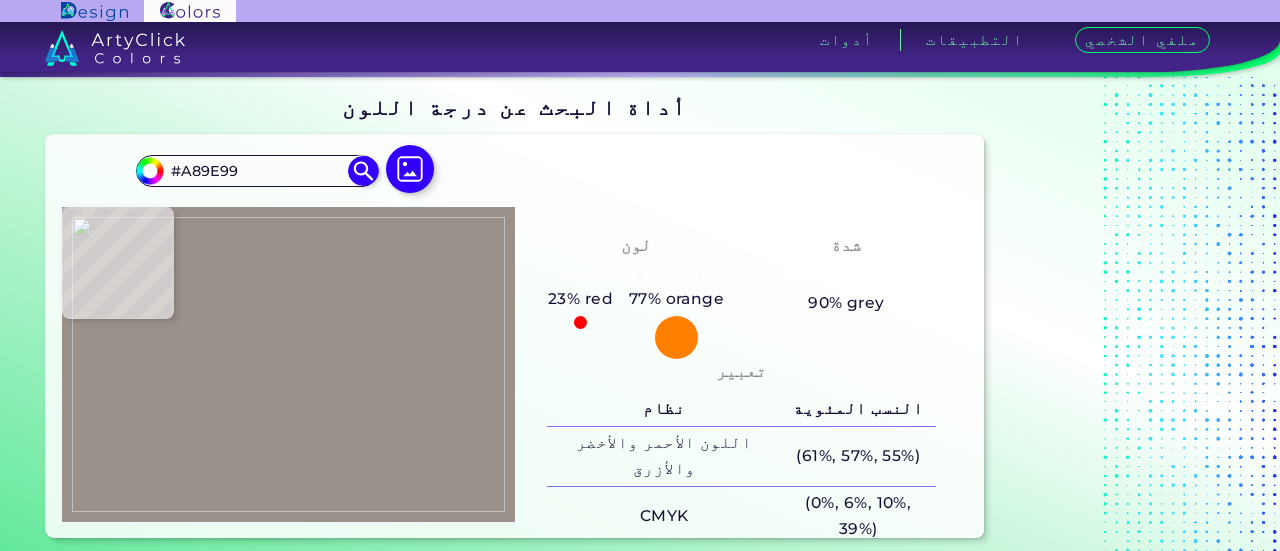 type on "#aaa09b" 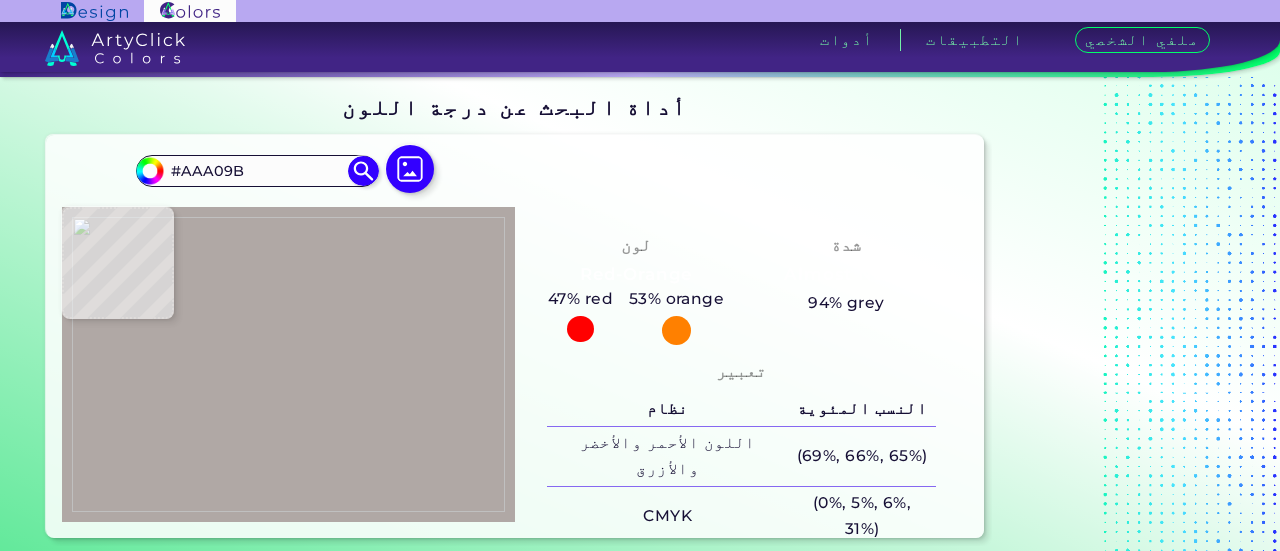 type on "#b0a8a5" 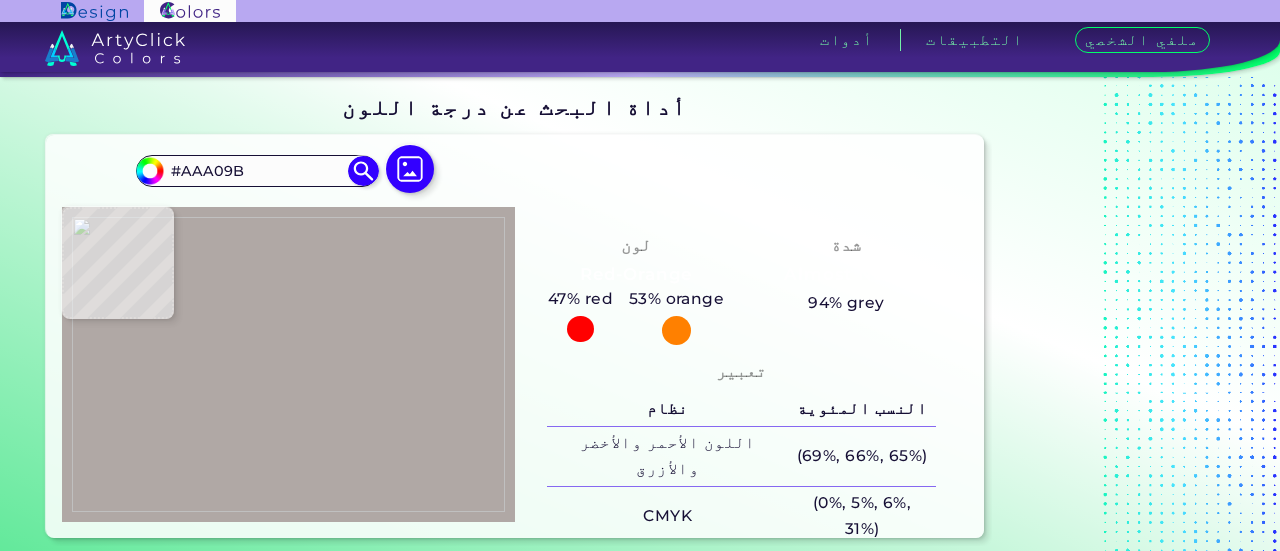 type on "#[HEX]" 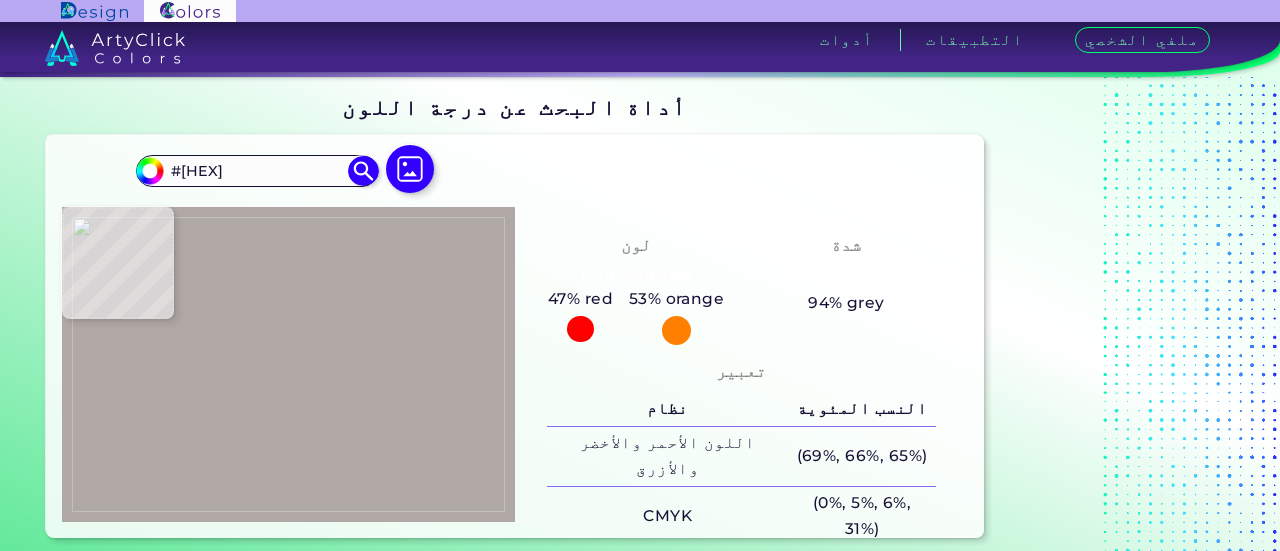 type on "#b8b1ad" 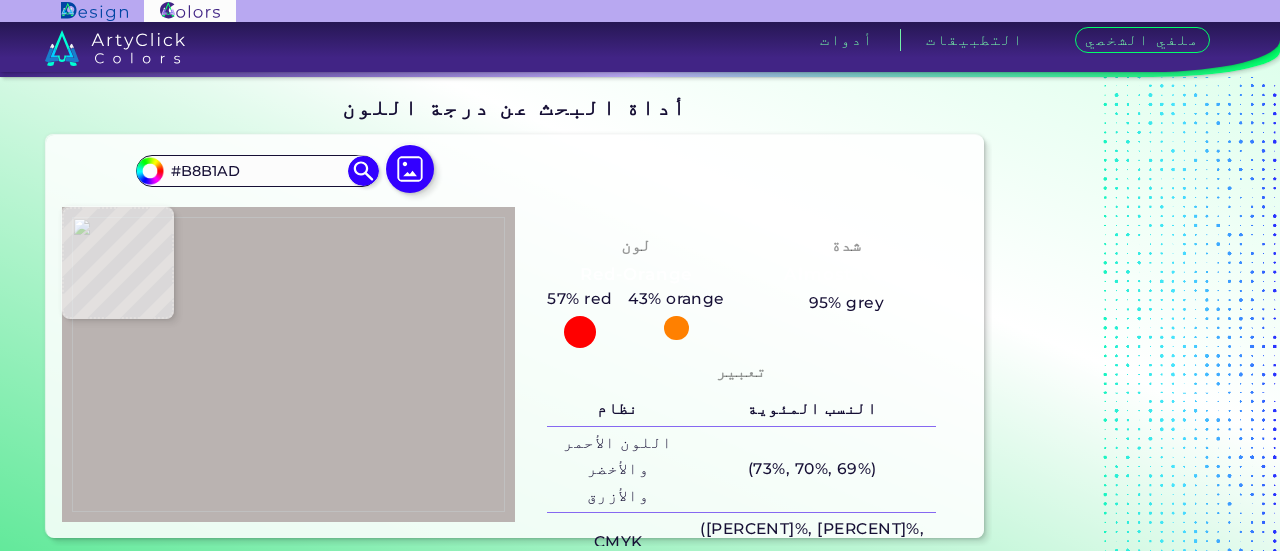 type on "#beb6b3" 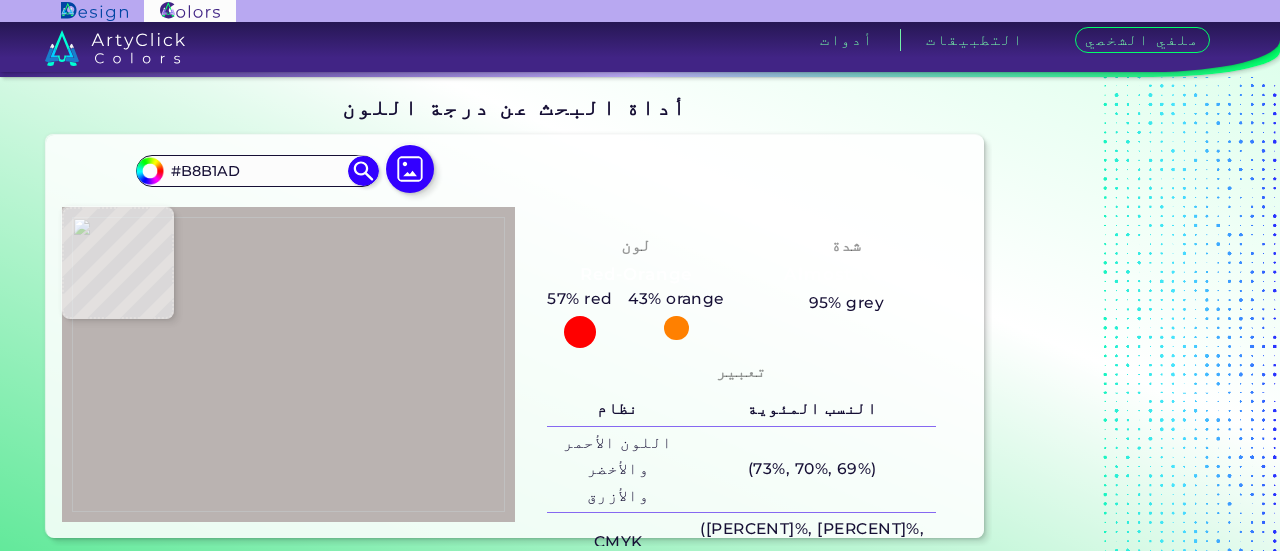 type on "#BEB6B3" 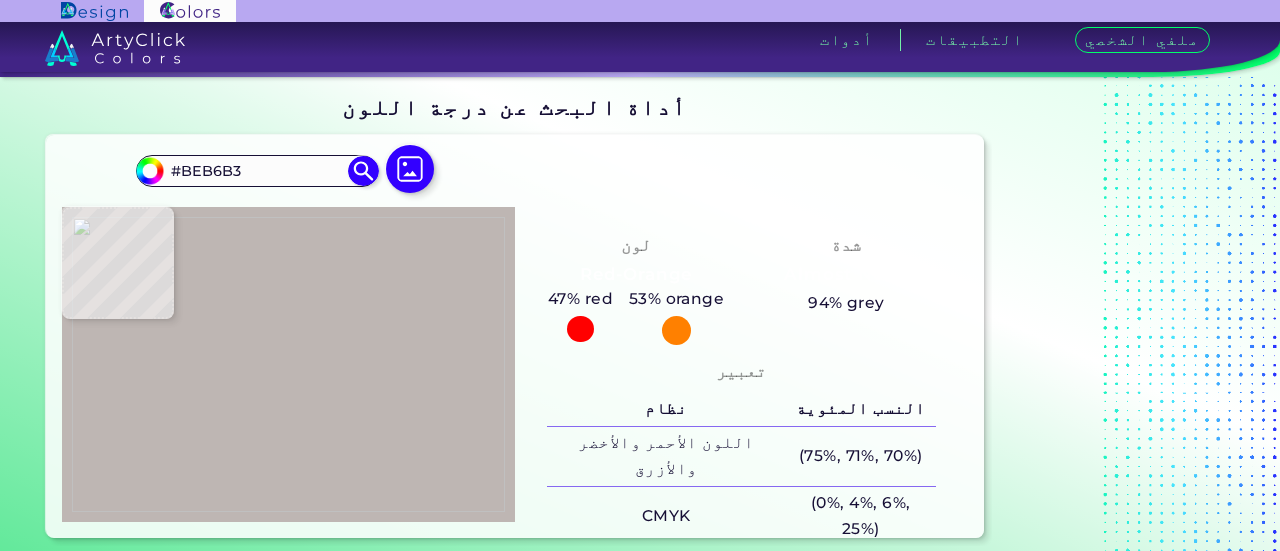 type on "#c0b9b6" 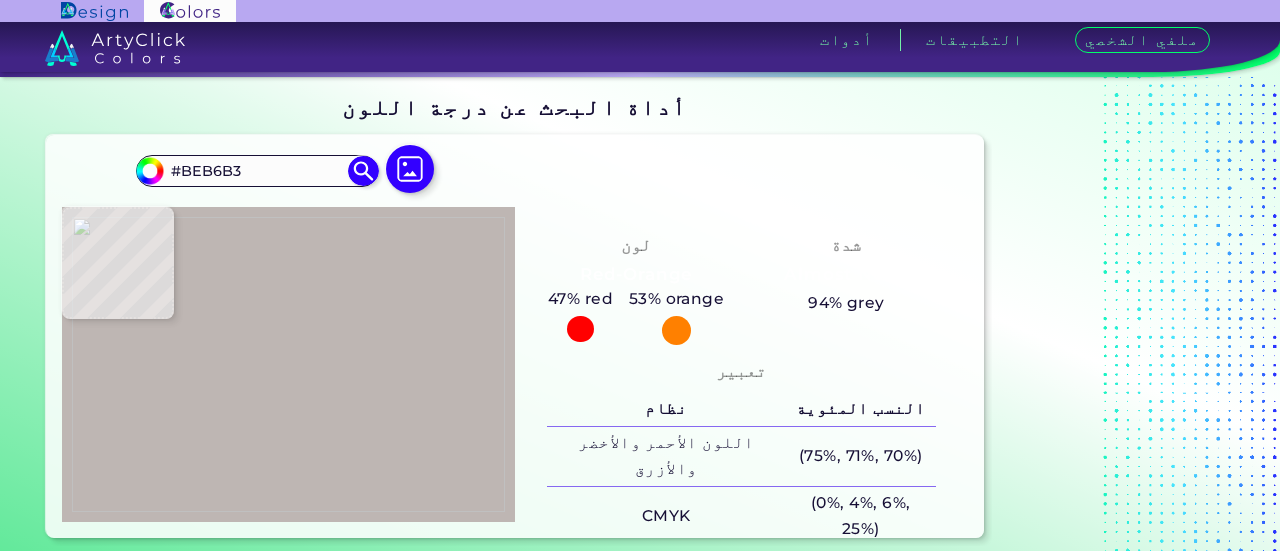 type on "#C0B9B6" 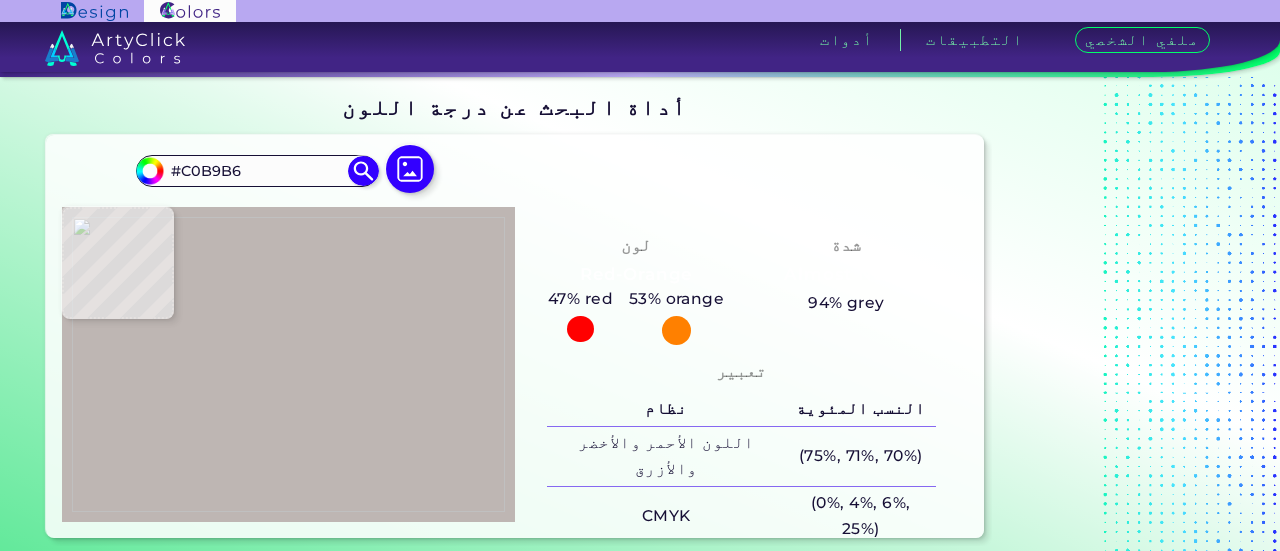 type on "#c4bdb9" 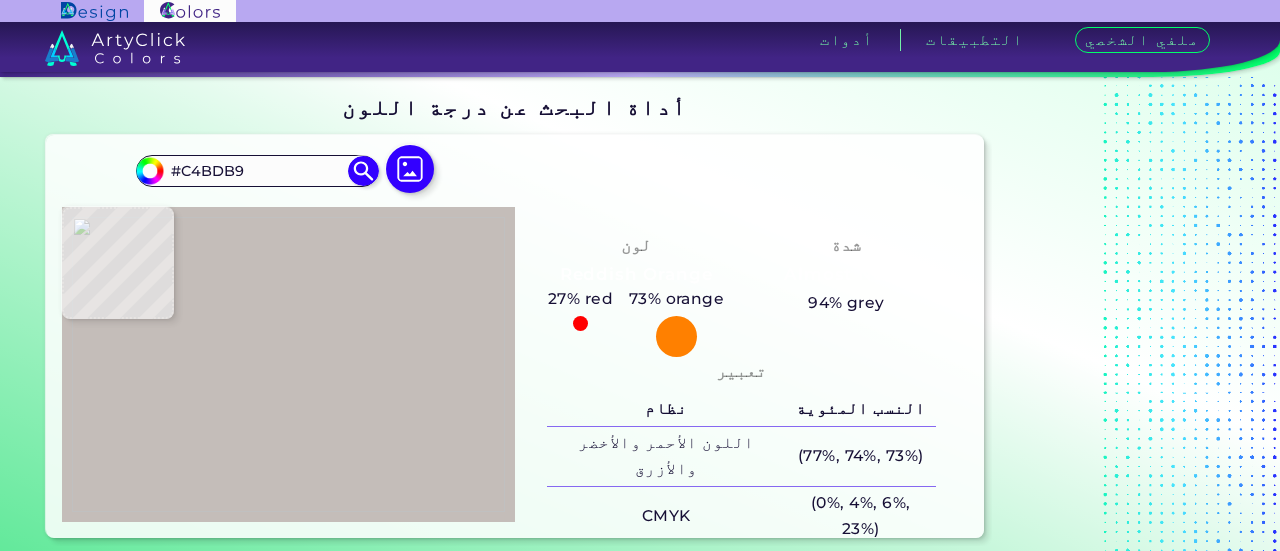 type on "#cac4c1" 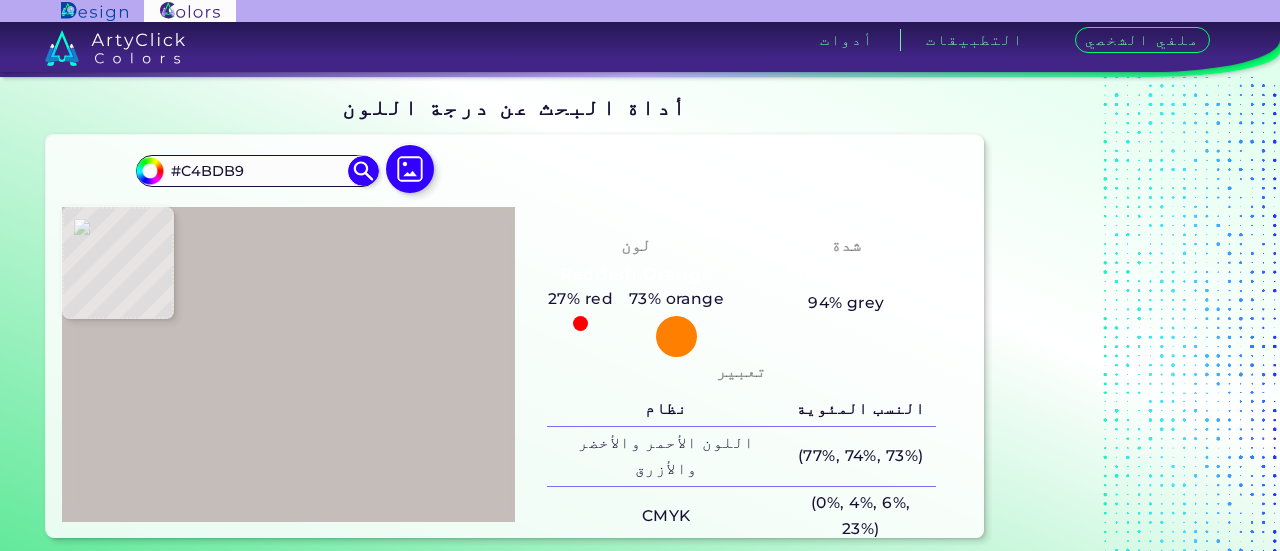 type on "#[HEX]" 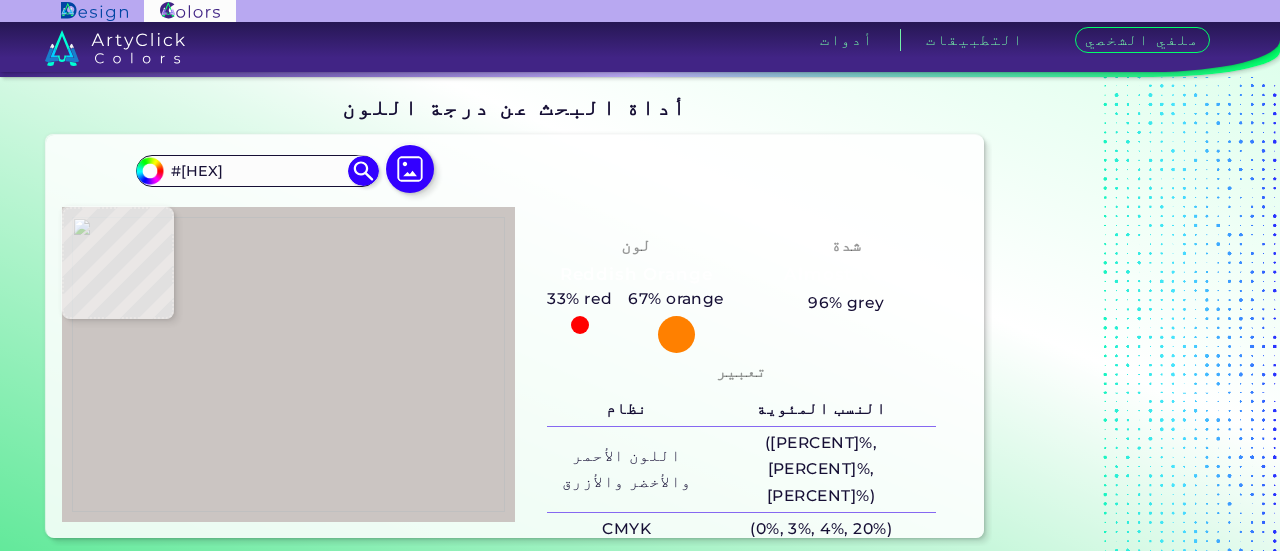 type on "#[HEX]" 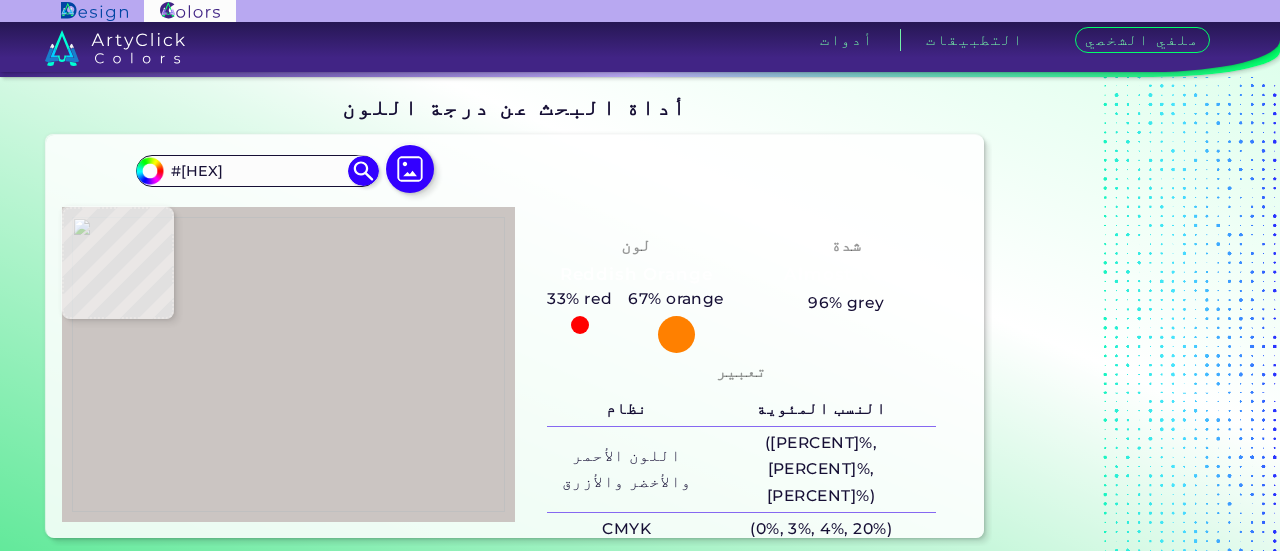 type on "#CCC6C3" 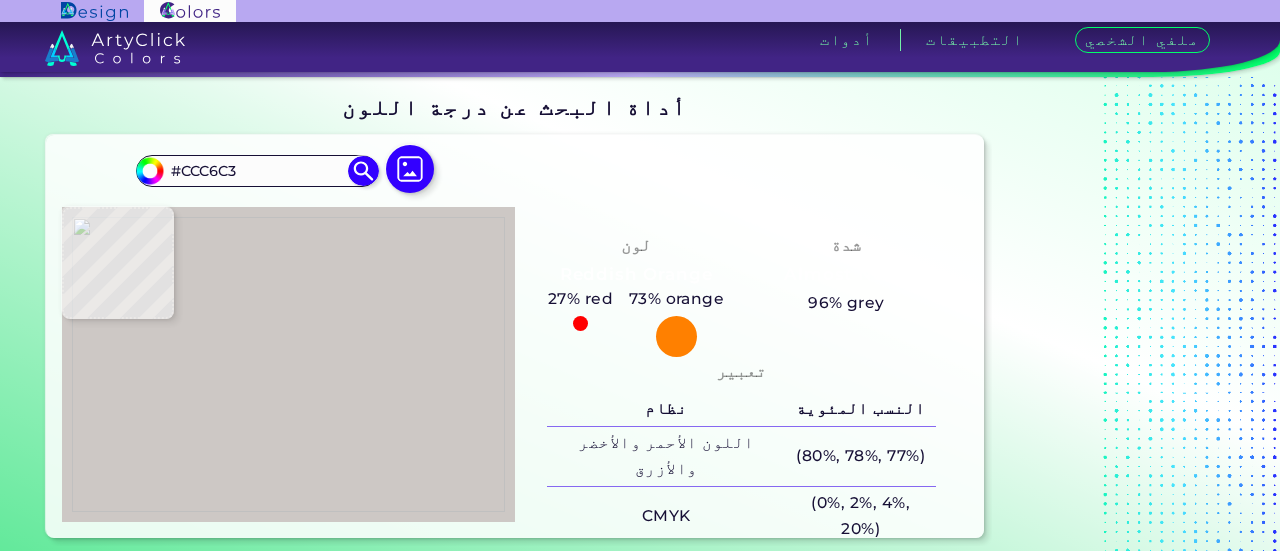 type on "#cdc8c5" 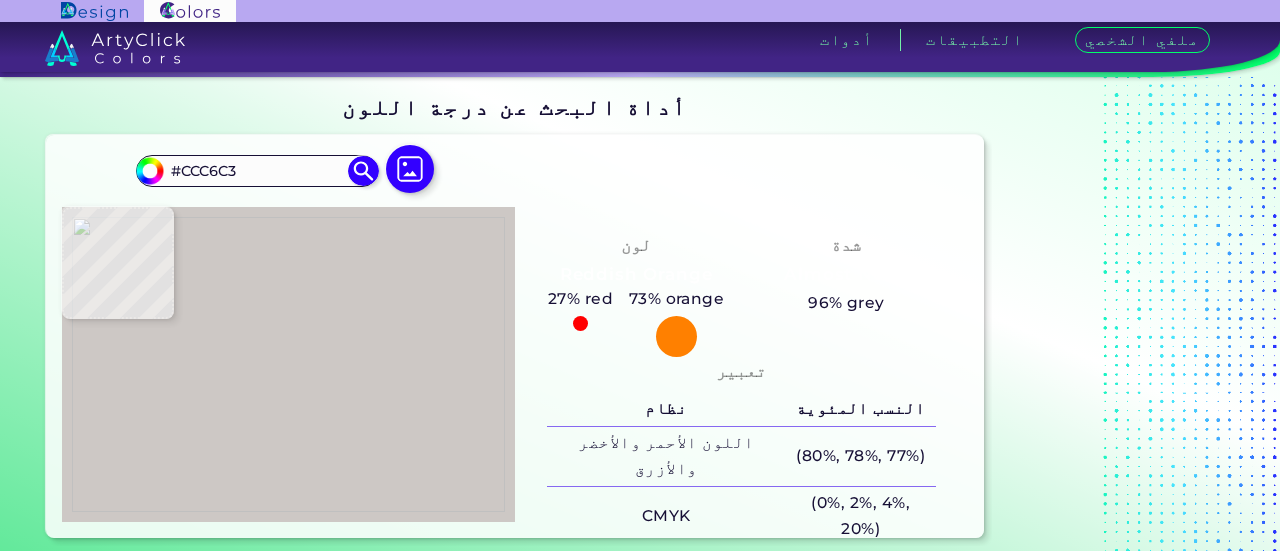 type on "#CDC8C5" 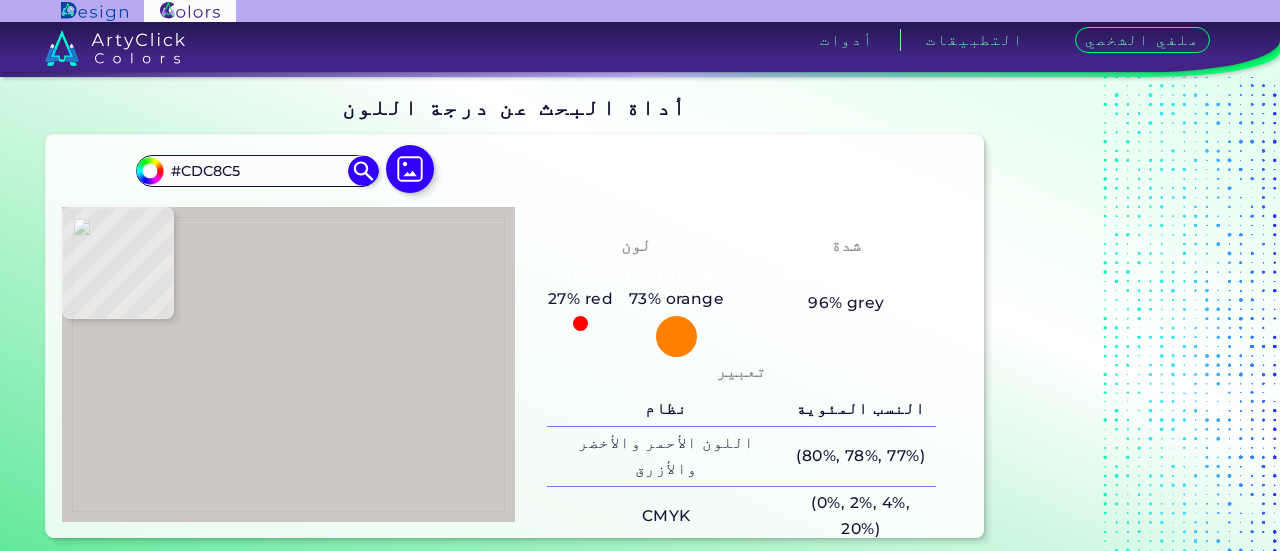 type on "#d3cdca" 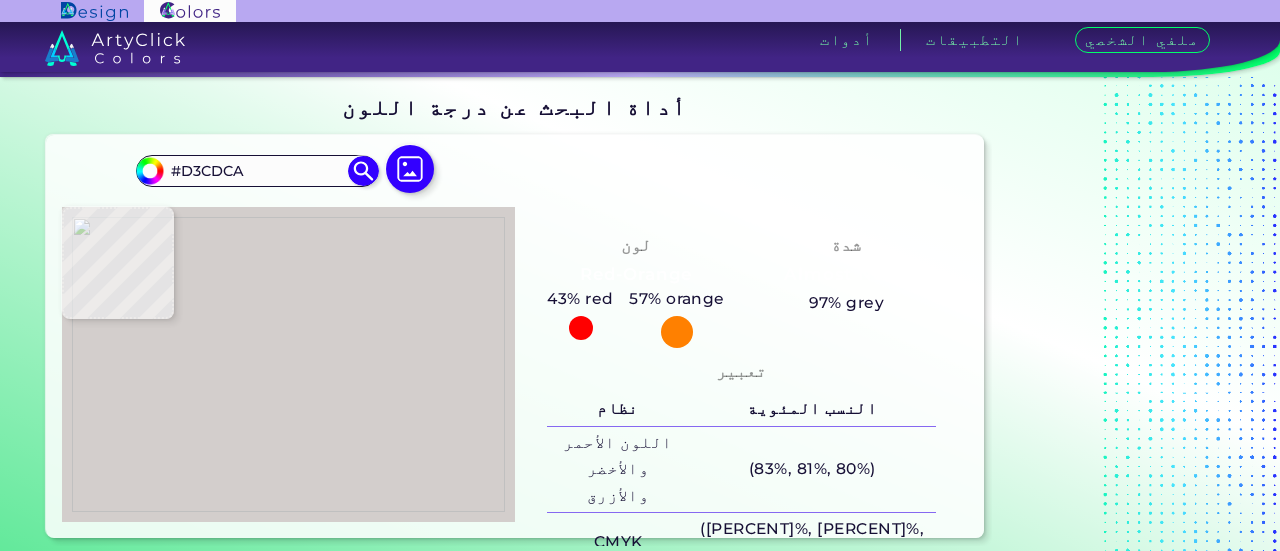 type on "#c1b9b7" 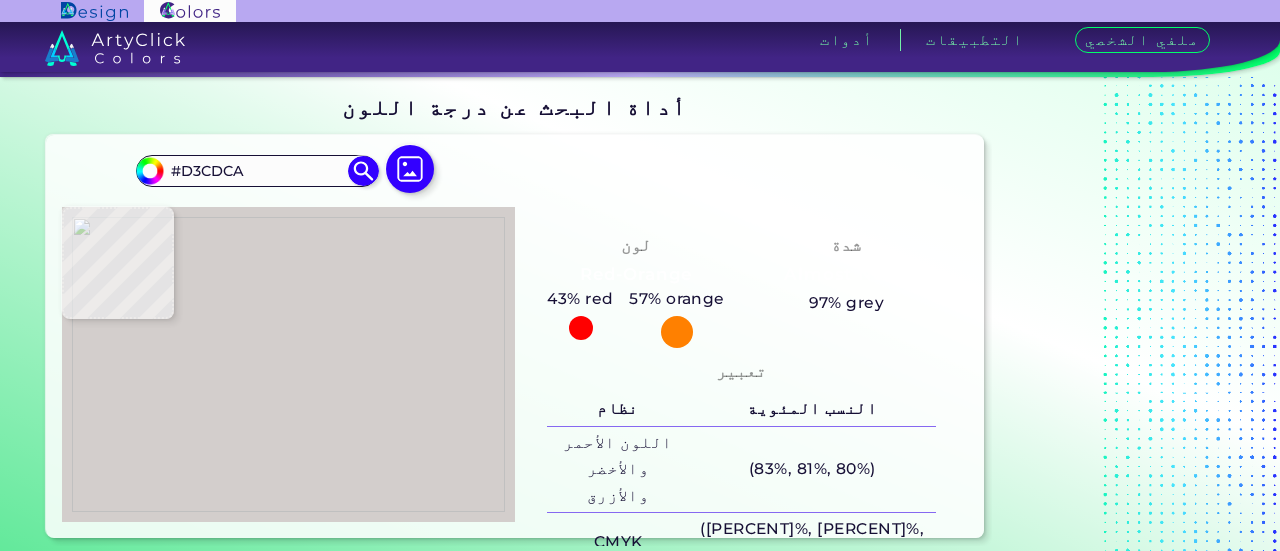 type on "#C1B9B7" 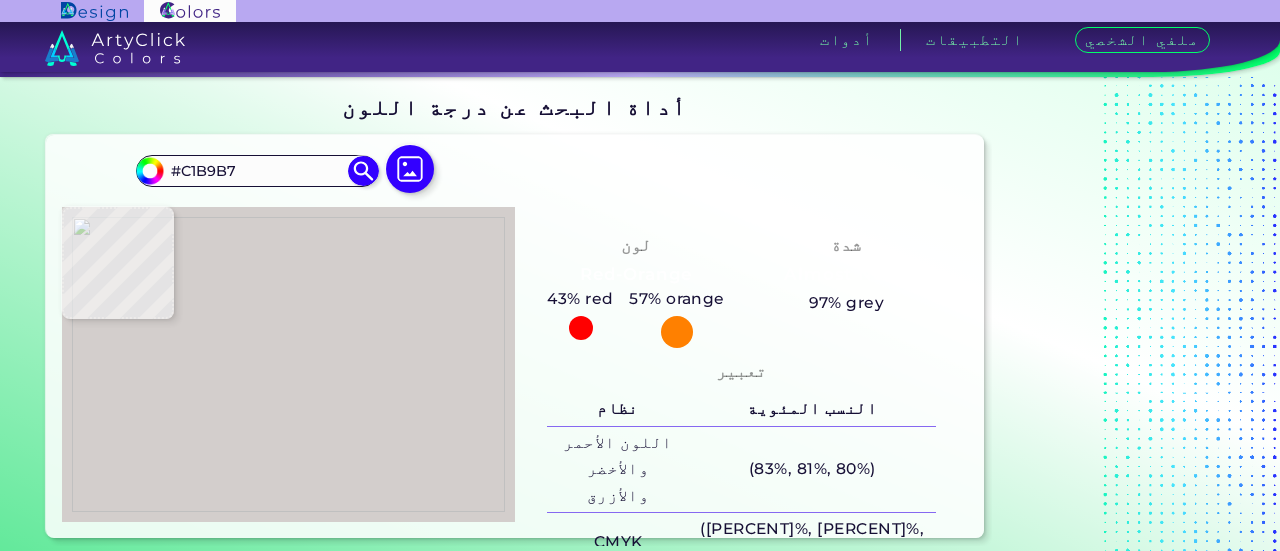 type on "#aca197" 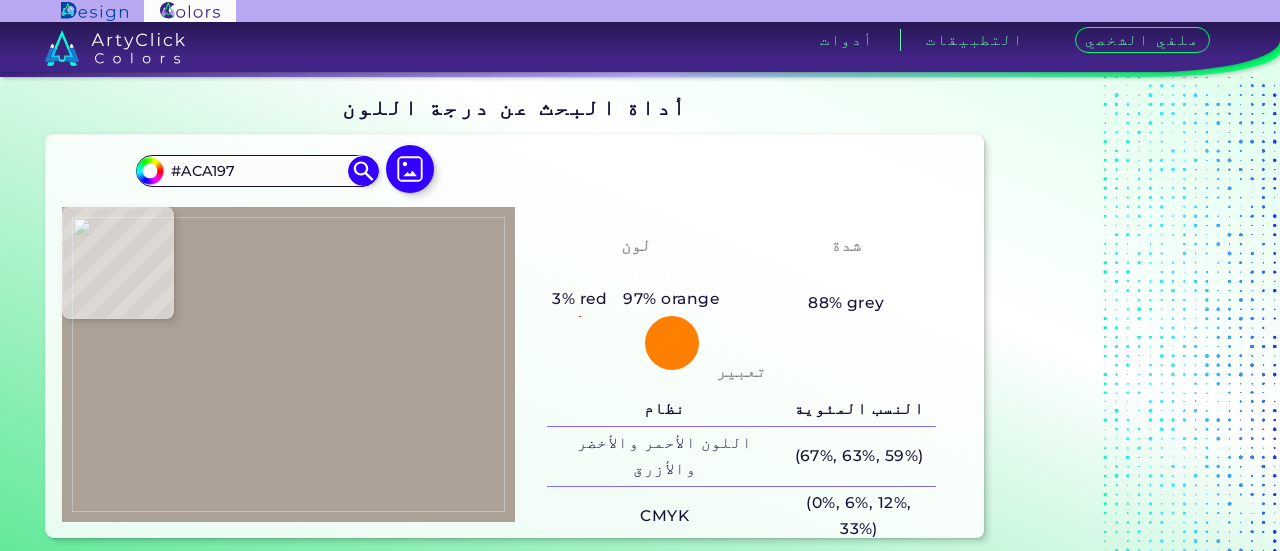 type on "#b4a9a0" 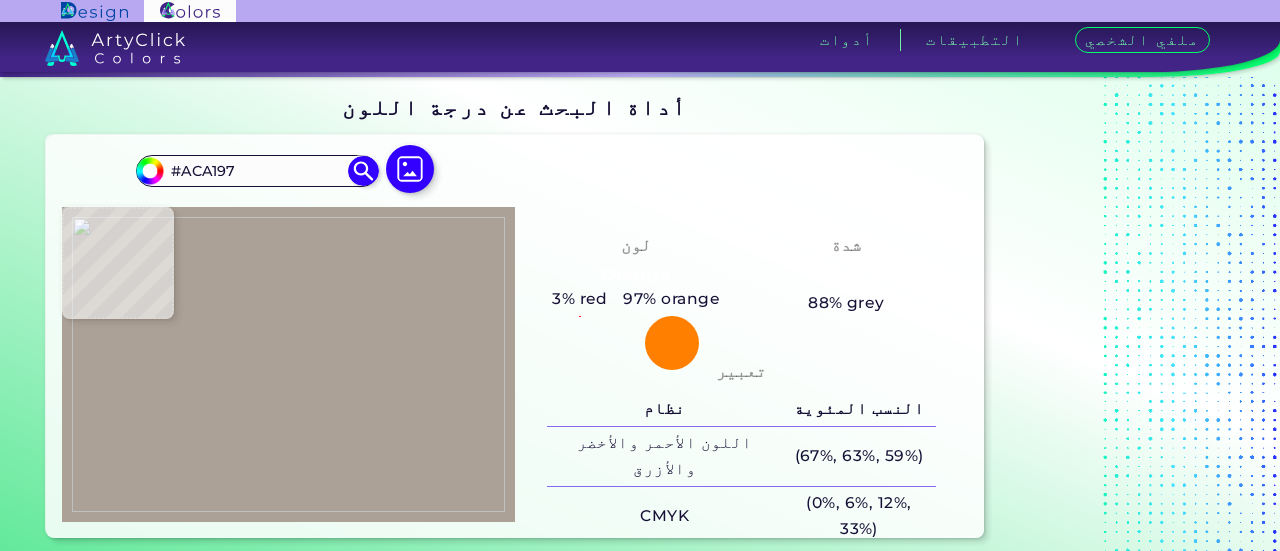 type on "#[HEX]" 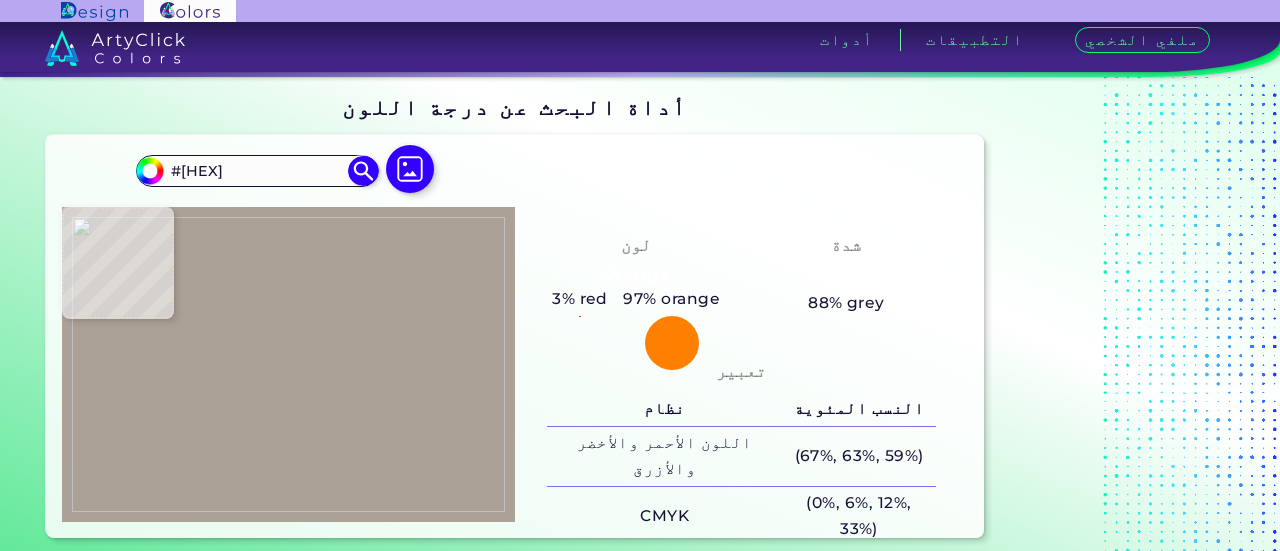 type on "#bdb1a9" 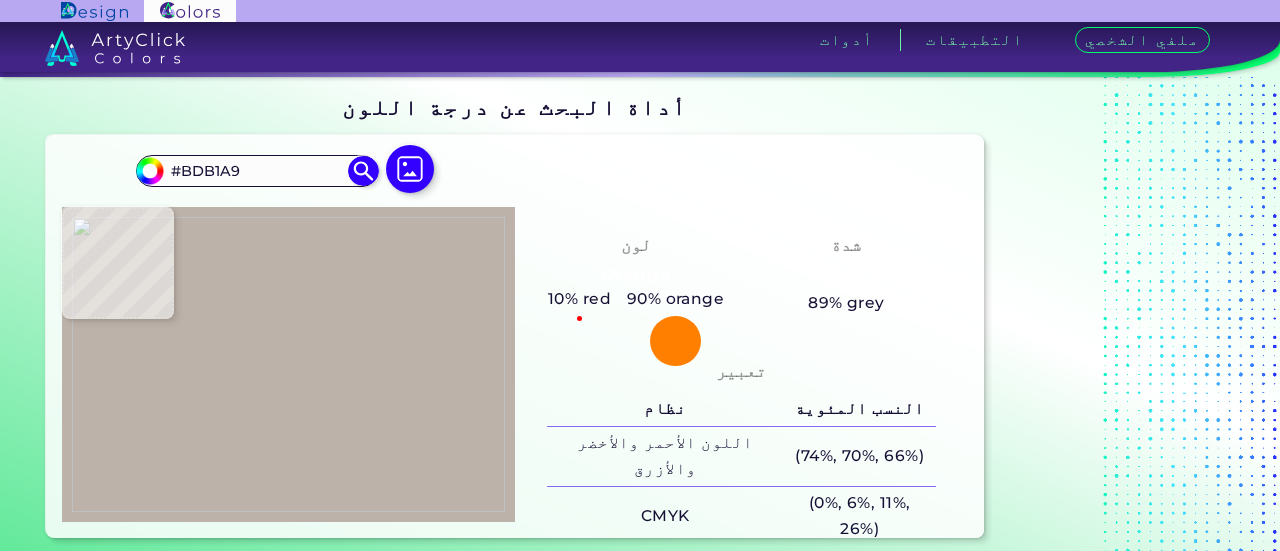 type on "#c6bcb3" 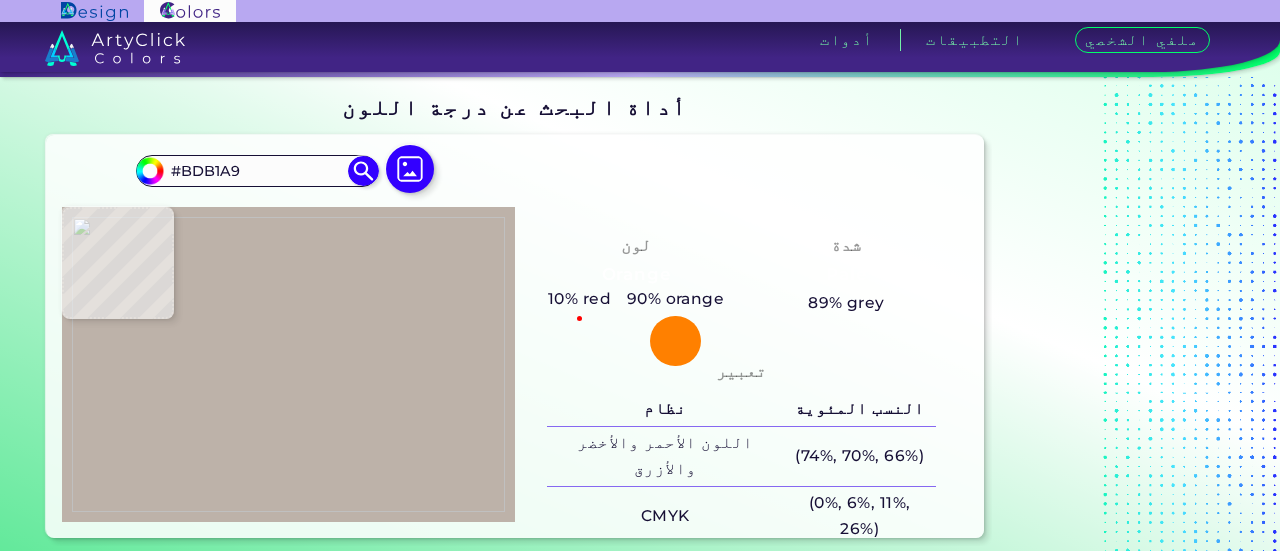 type on "#C6BCB3" 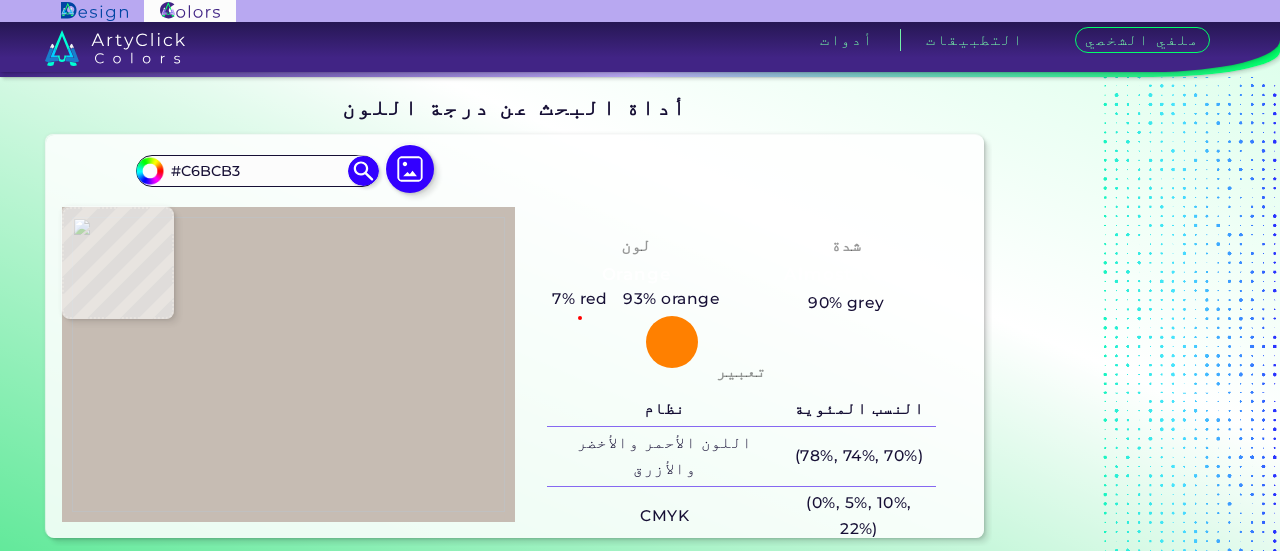 type on "#d2c7bf" 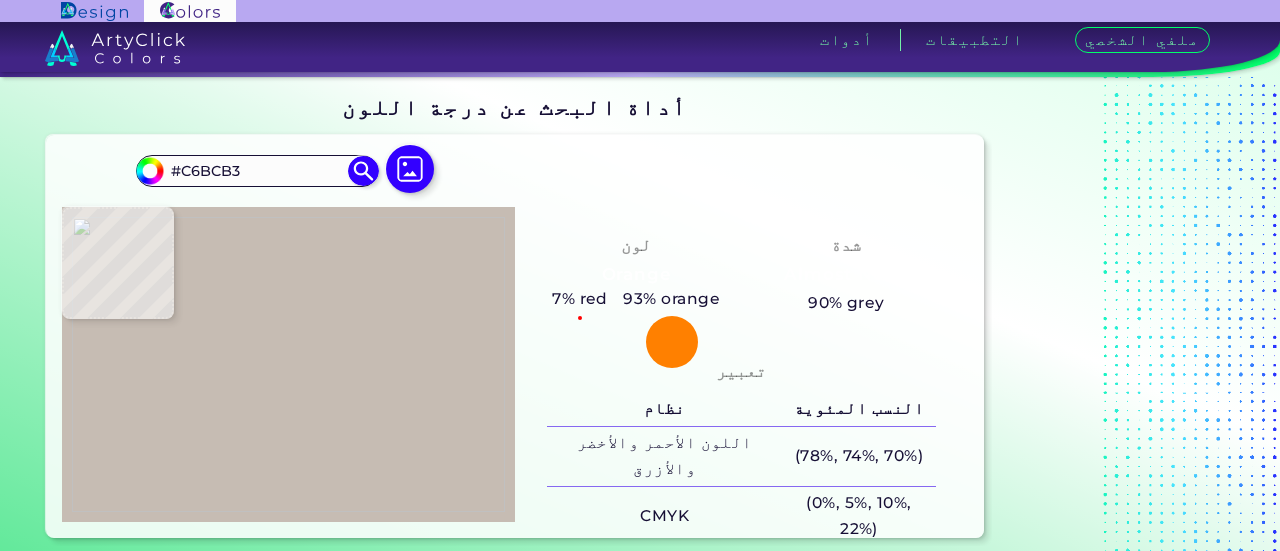 type on "#D2C7BF" 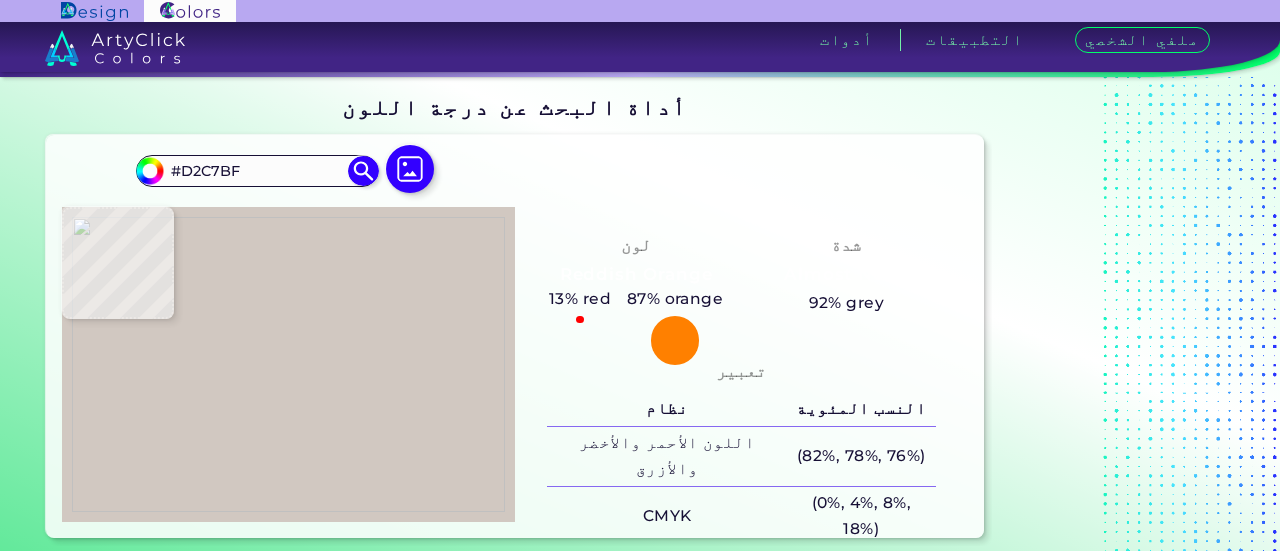 type on "#[HEX]" 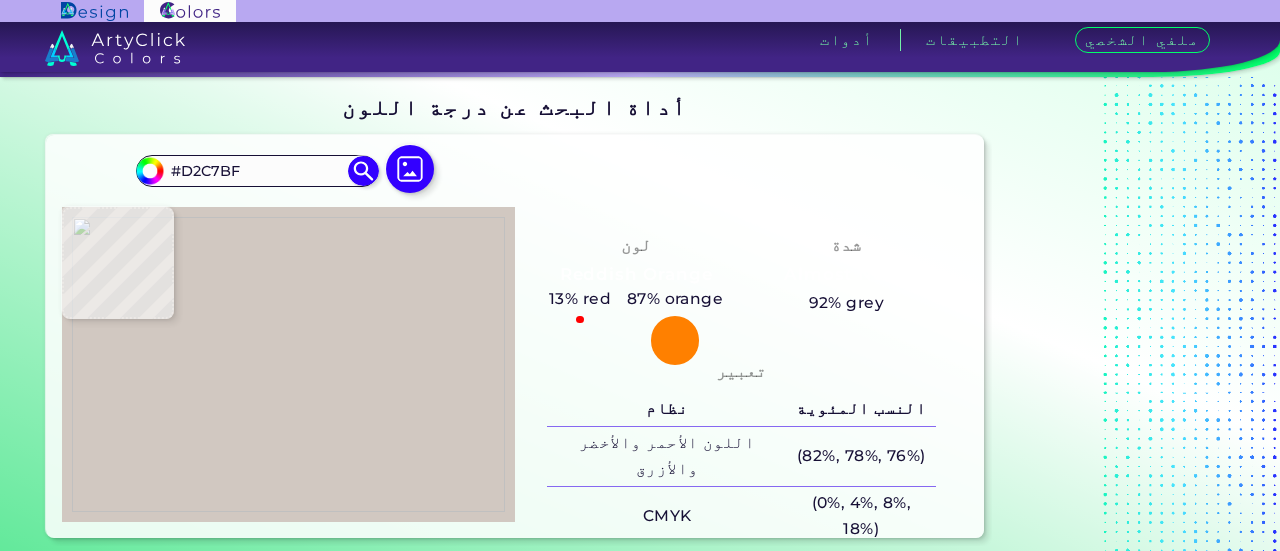 type on "#D3C9C4" 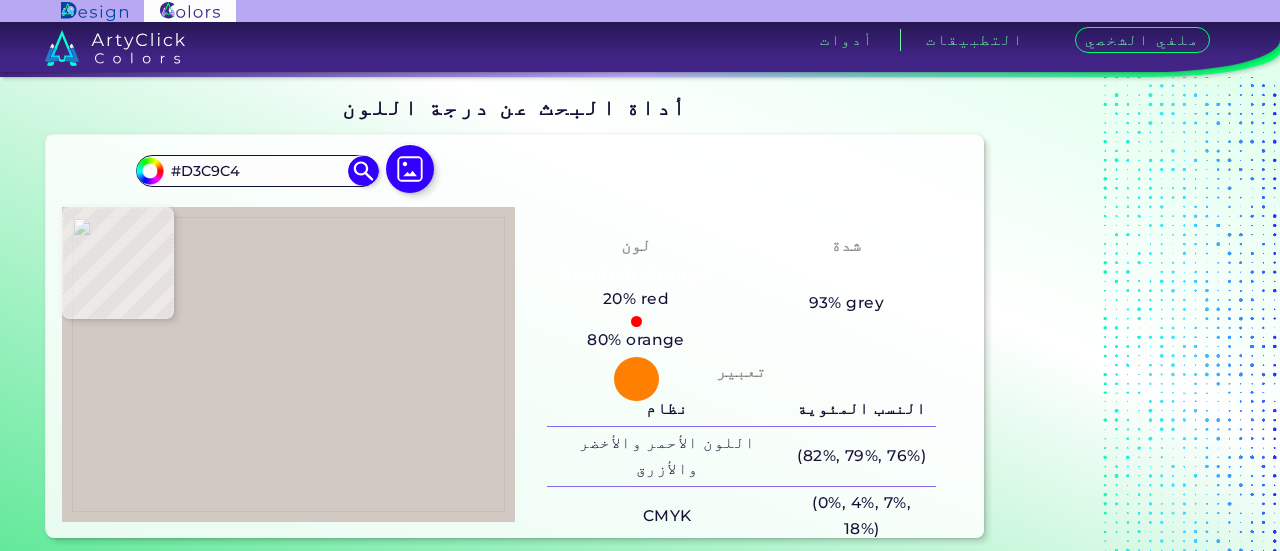 type on "#d2c9c3" 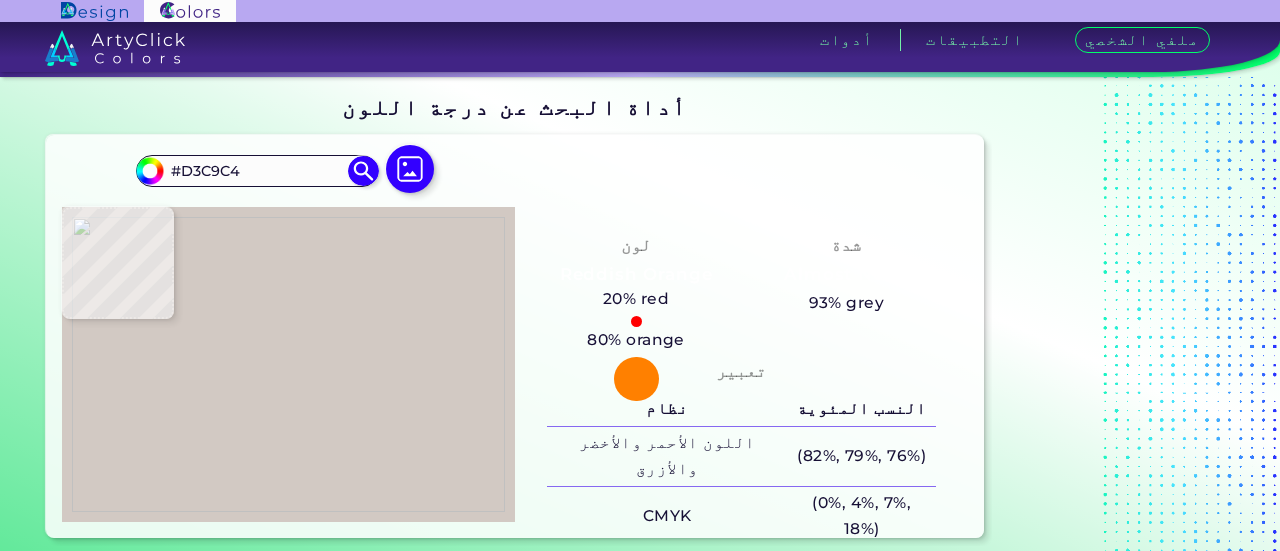 type on "#D2C9C3" 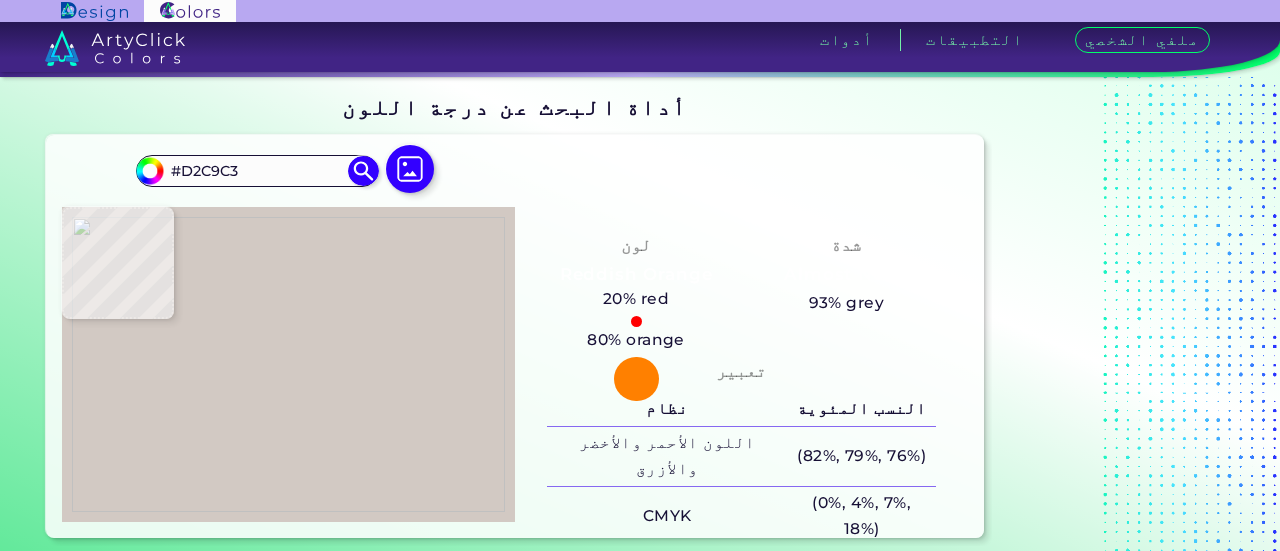 type on "#d5cdc6" 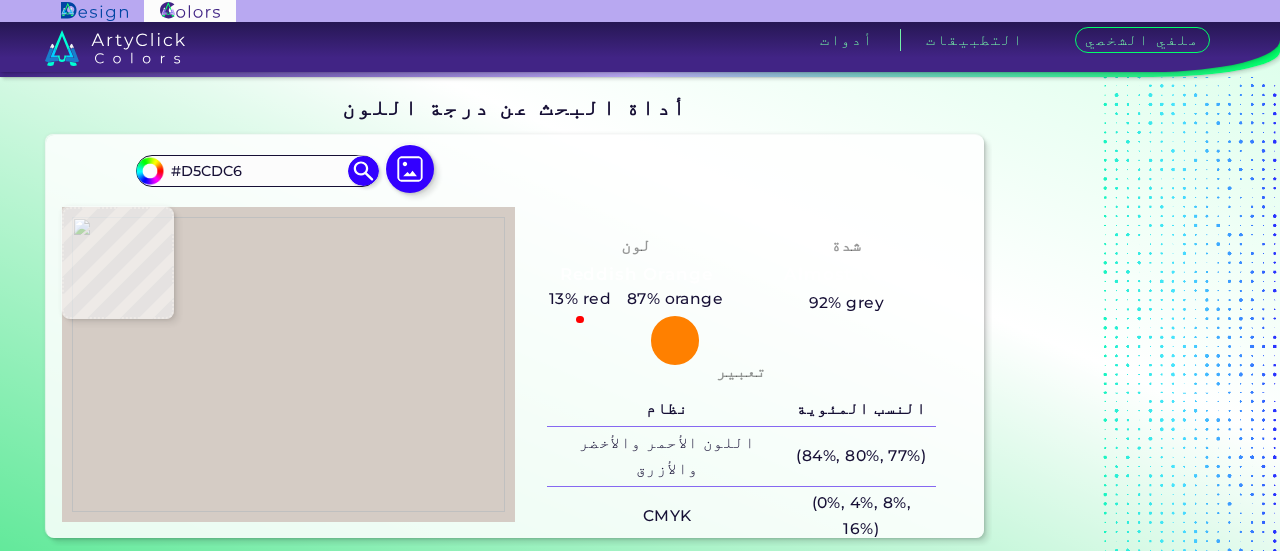 type on "#[HEX]" 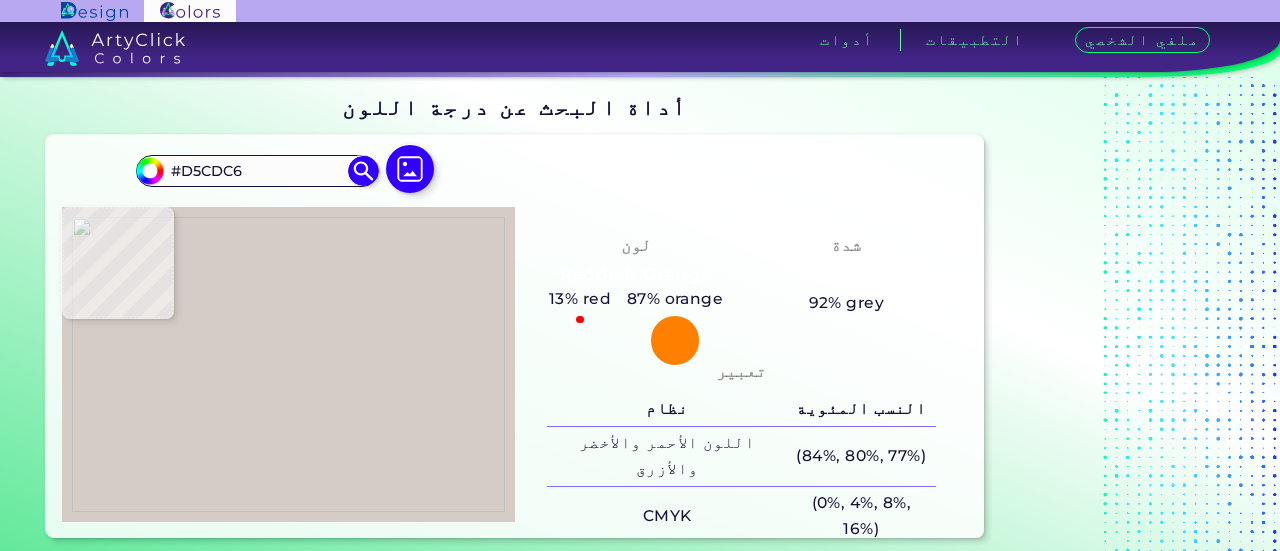 type on "#D5CCC5" 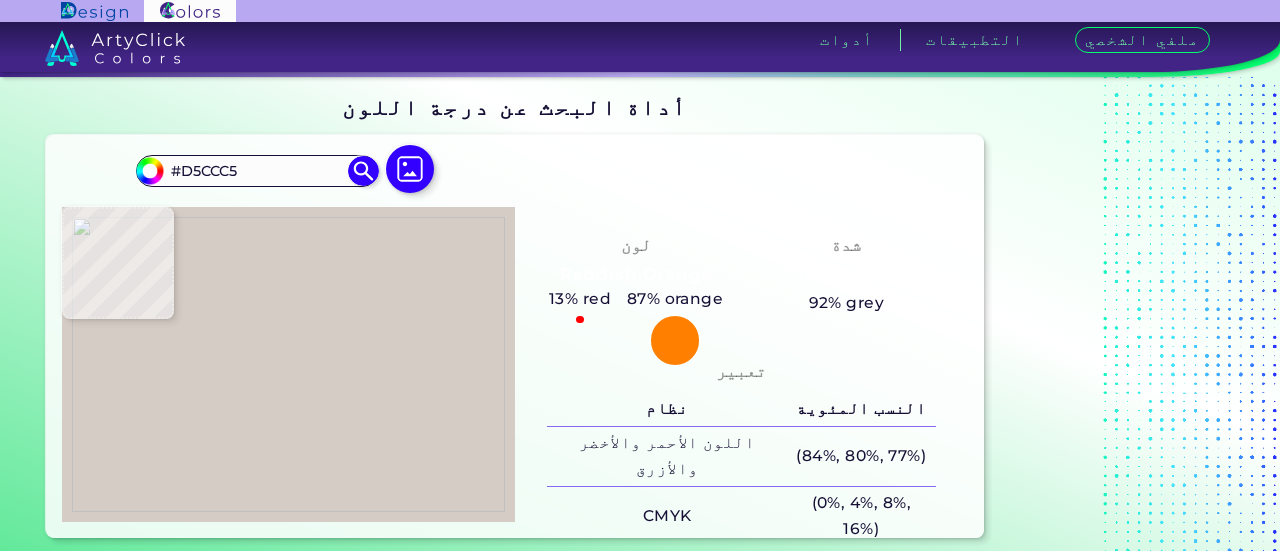 type on "#[HEX]" 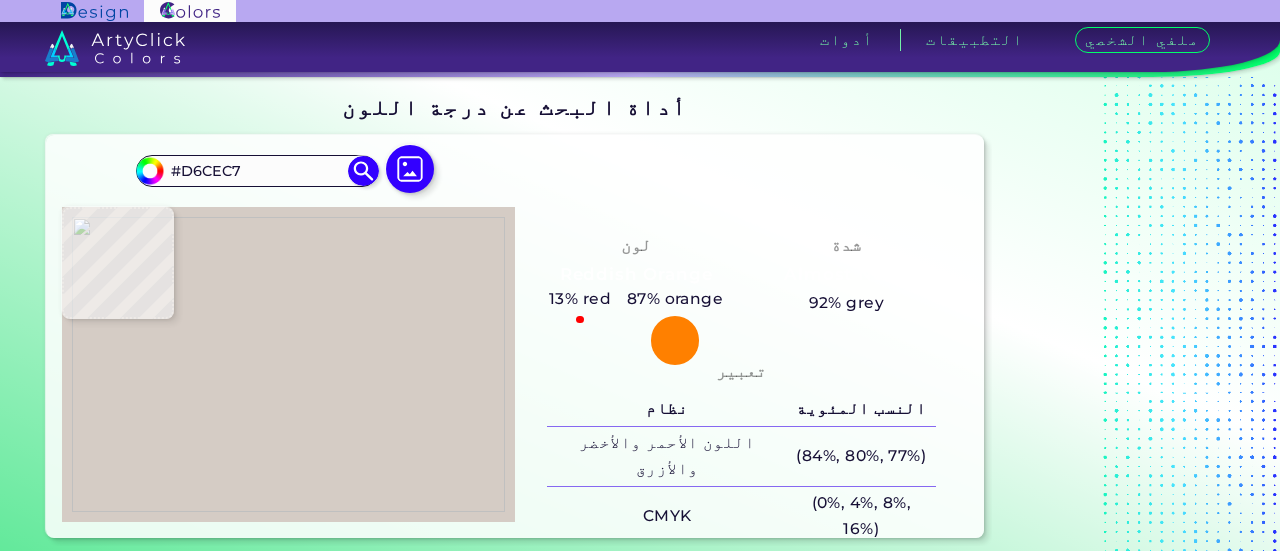 type on "#d7cec7" 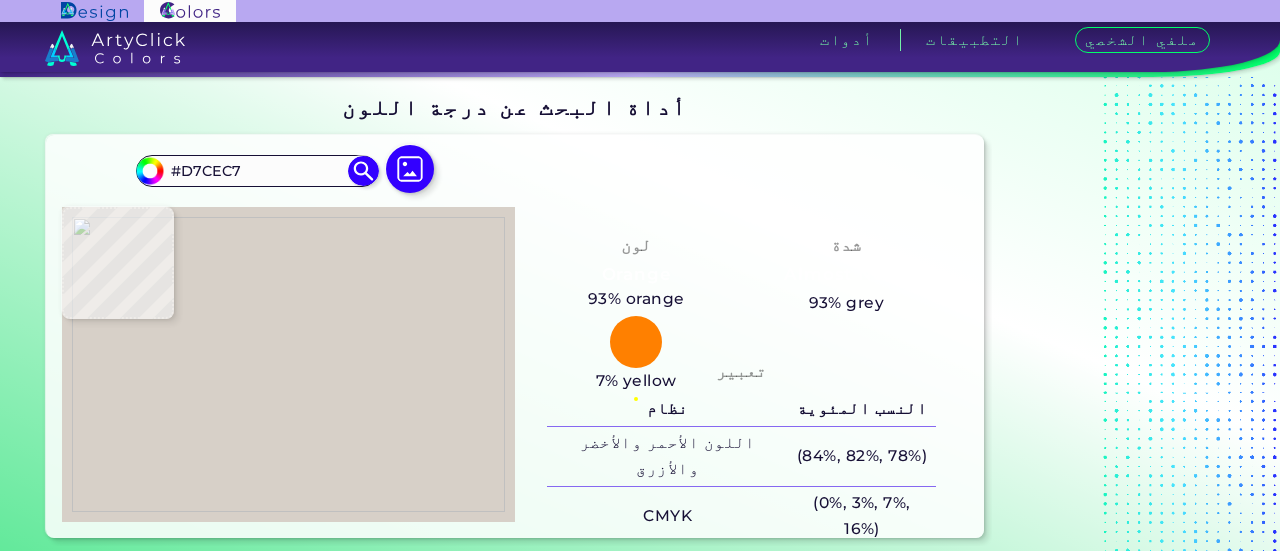 type on "#d7d0c8" 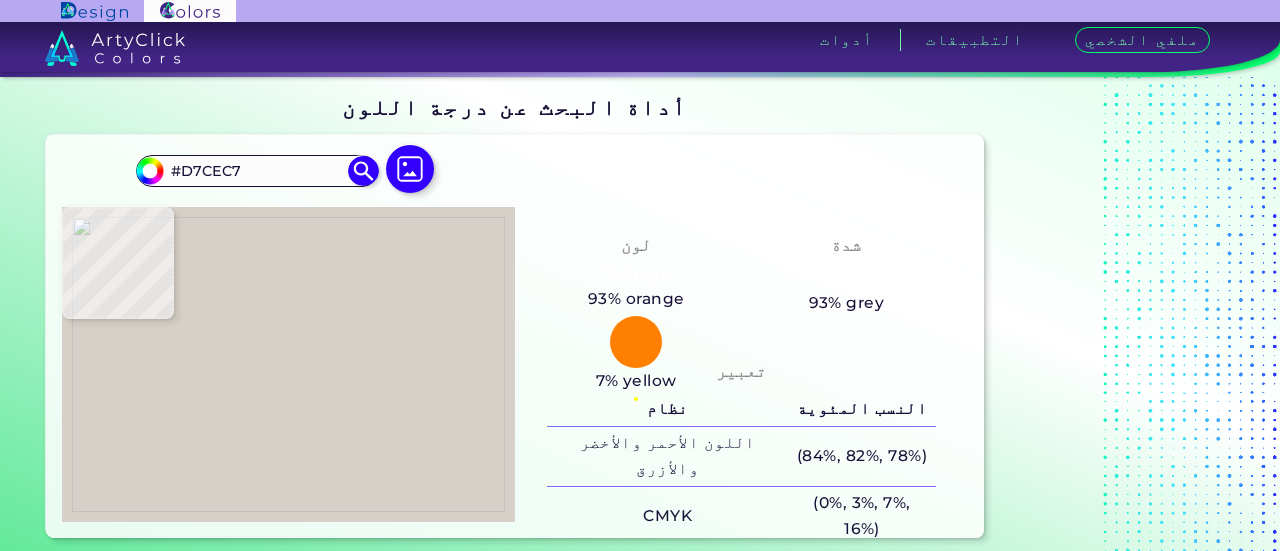 type on "#D7D0C8" 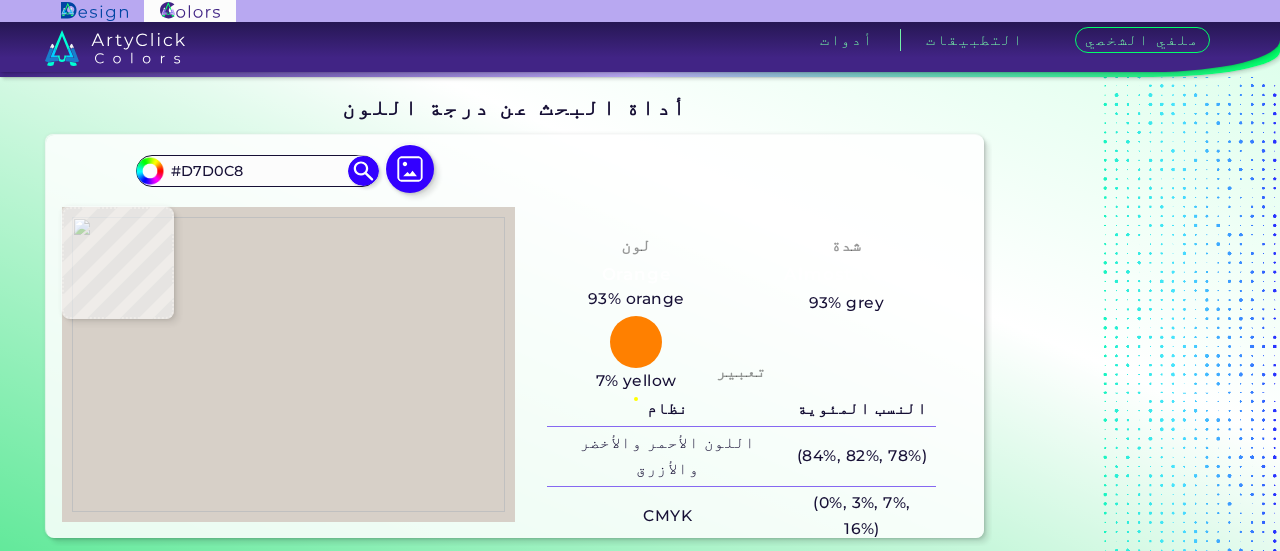 type on "#d7cfc7" 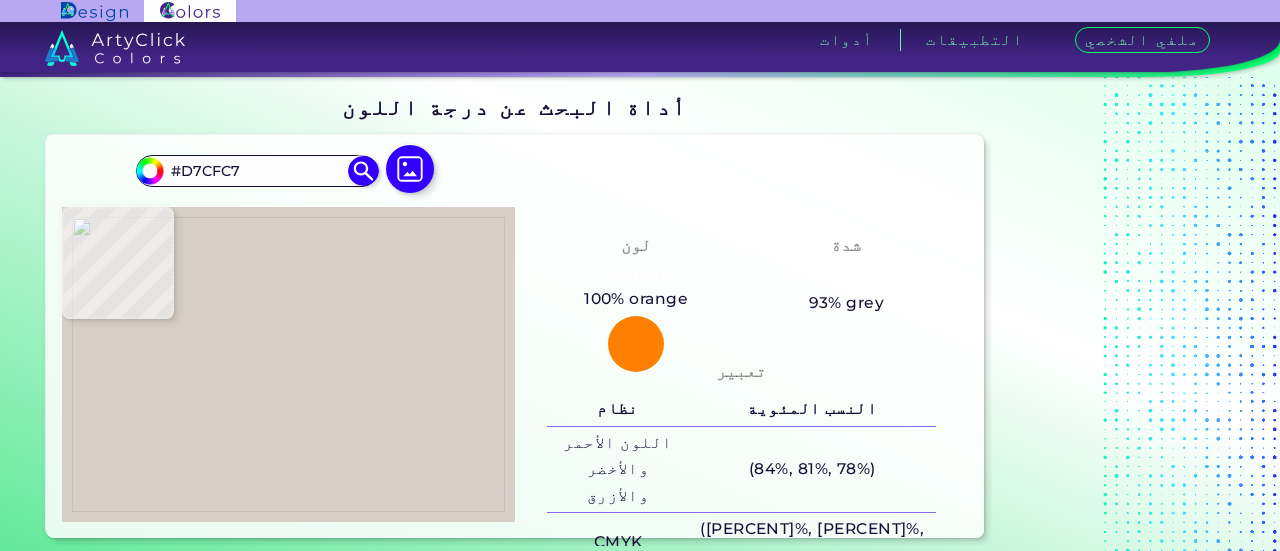 click at bounding box center [288, 364] 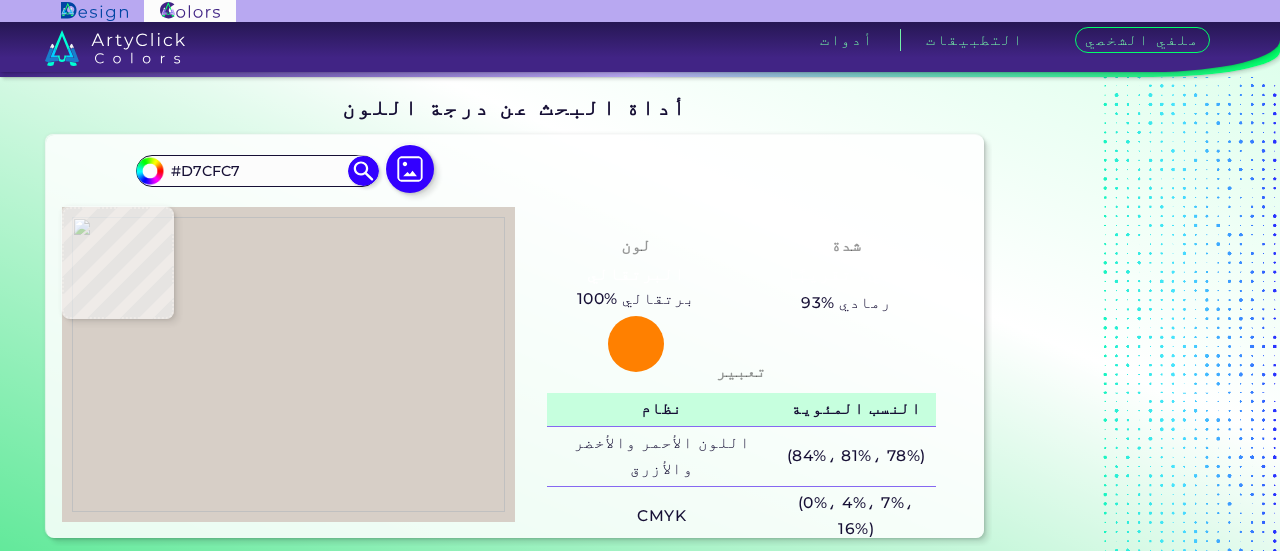 click on "نظام" at bounding box center [662, 409] 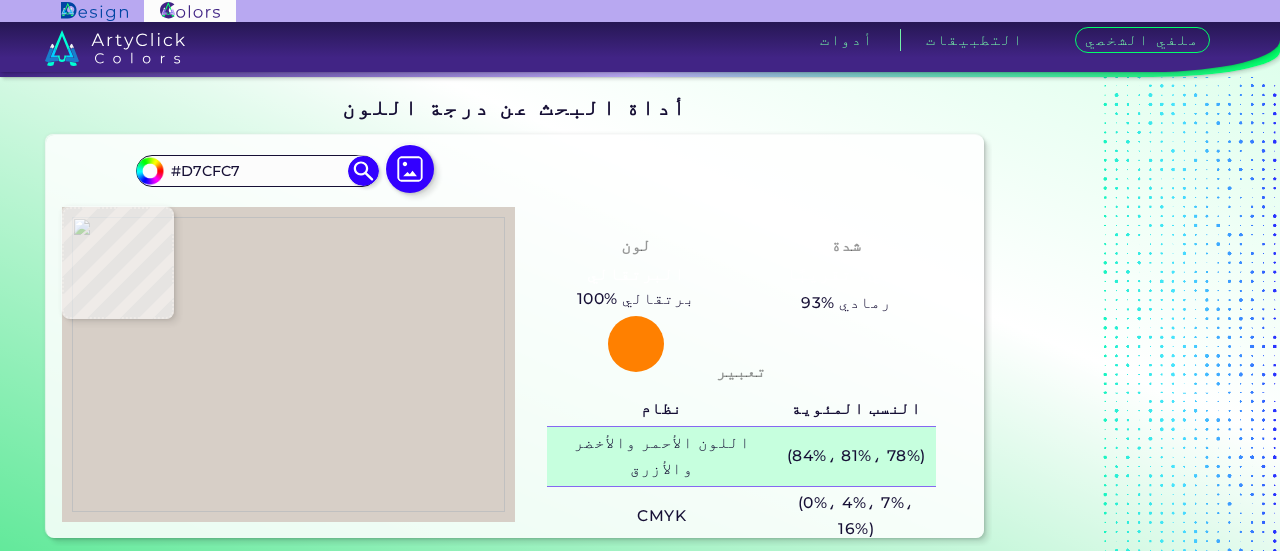 click on "اللون الأحمر والأخضر والأزرق" at bounding box center [662, 455] 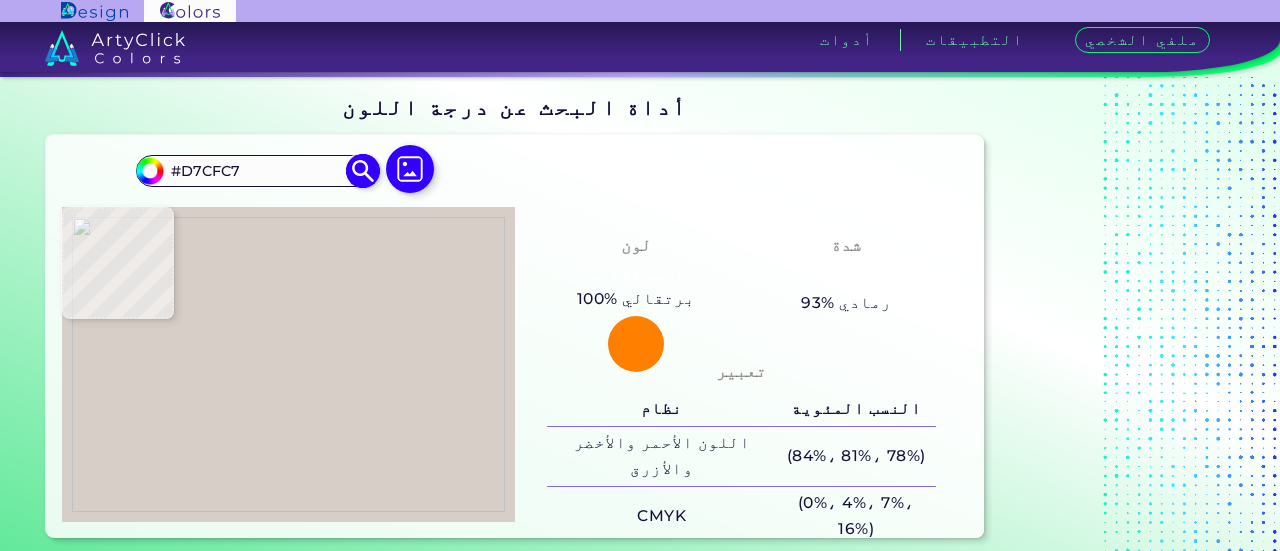 click on "#d7cfc7" at bounding box center (147, 168) 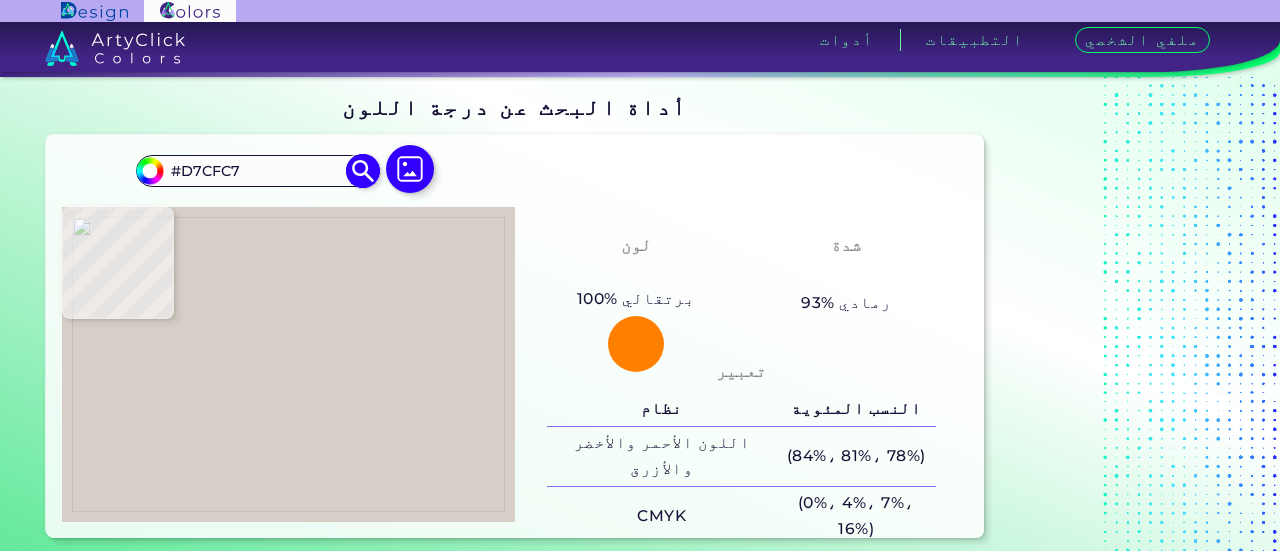 type on "#d3ccc5" 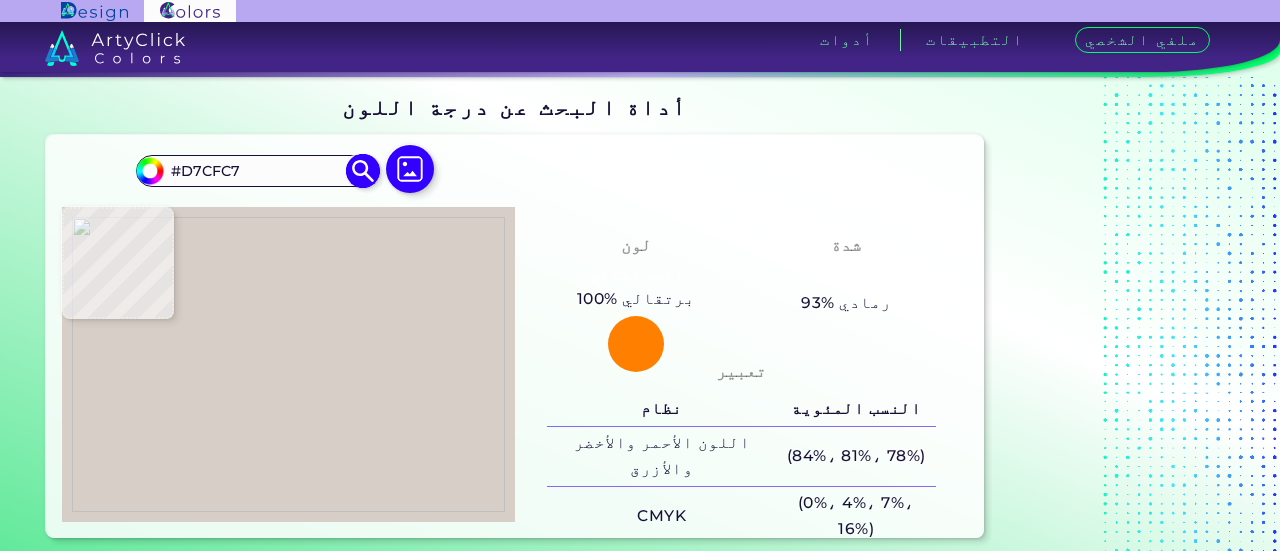 type on "#D3CCC5" 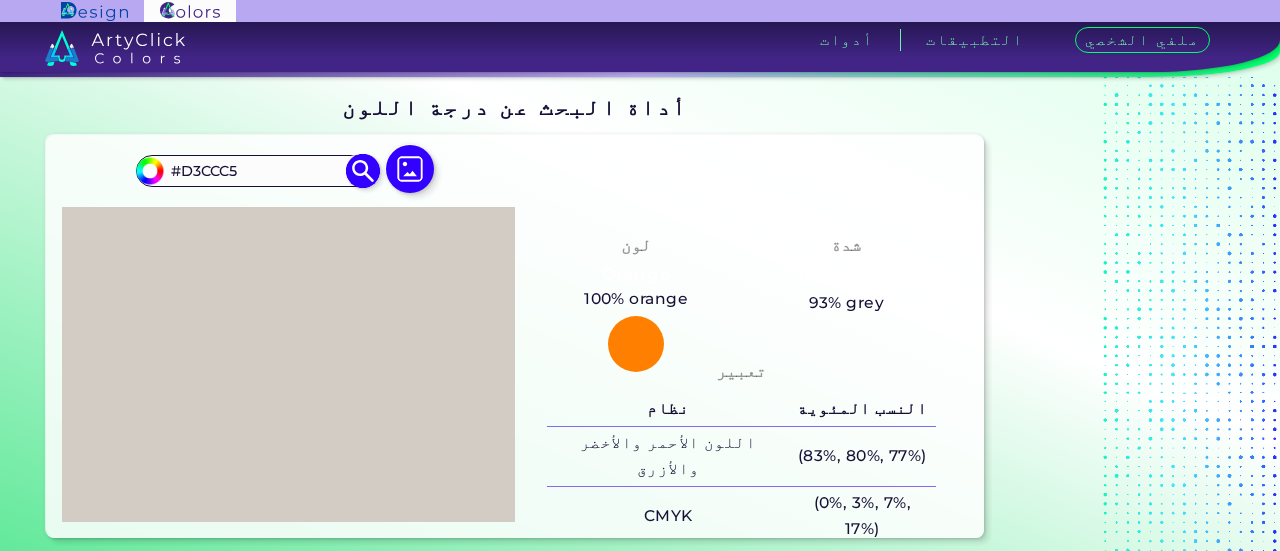 type on "#d3cfca" 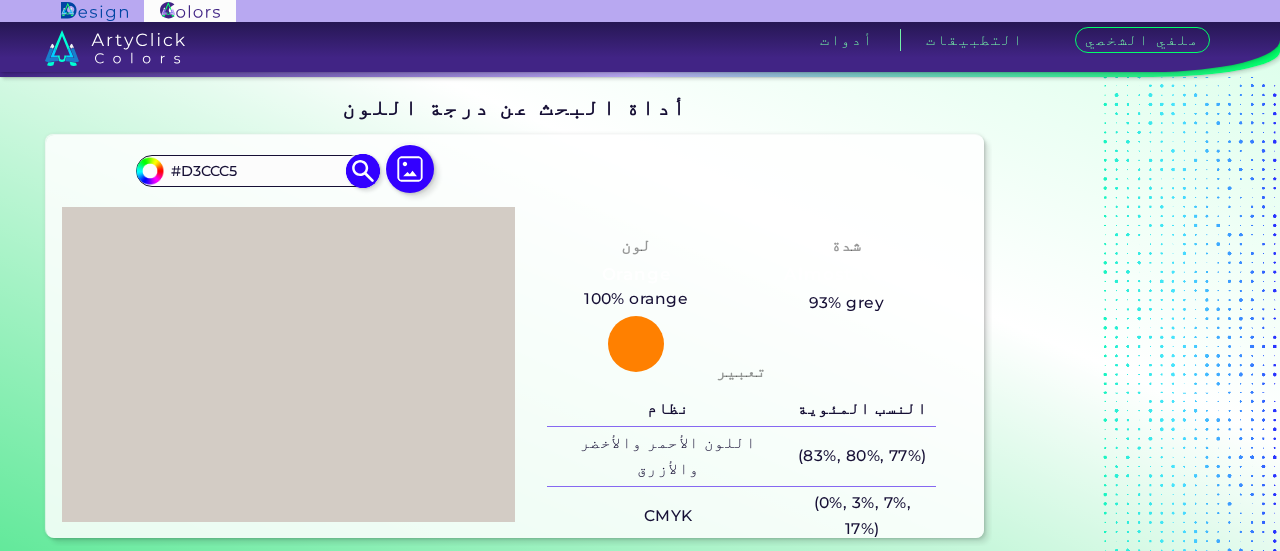 type on "#D3CFCA" 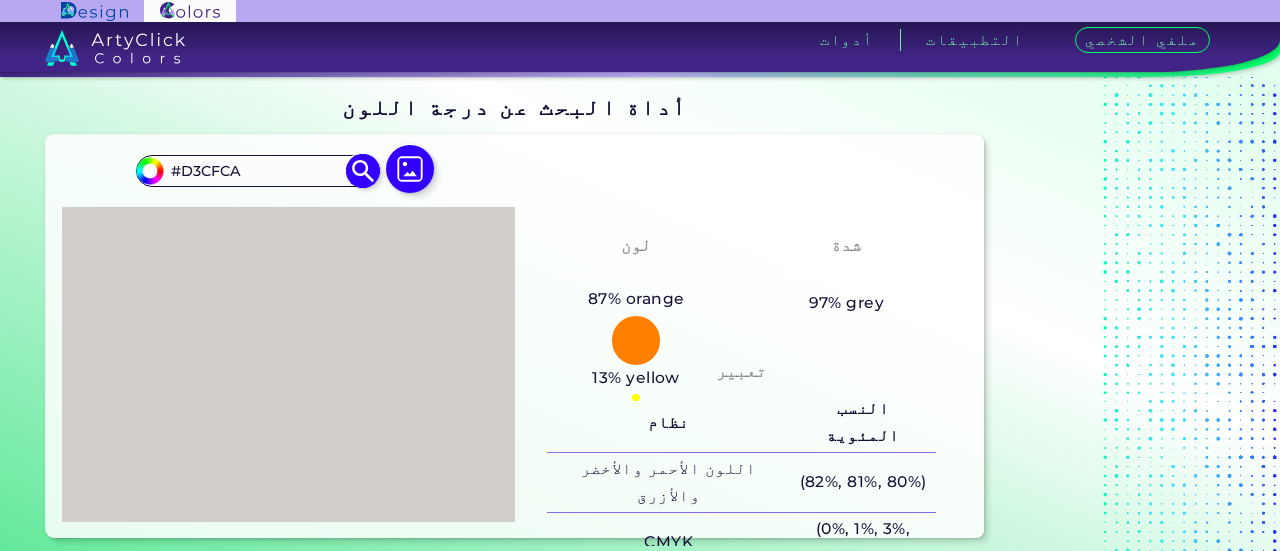 type on "#d2cfcb" 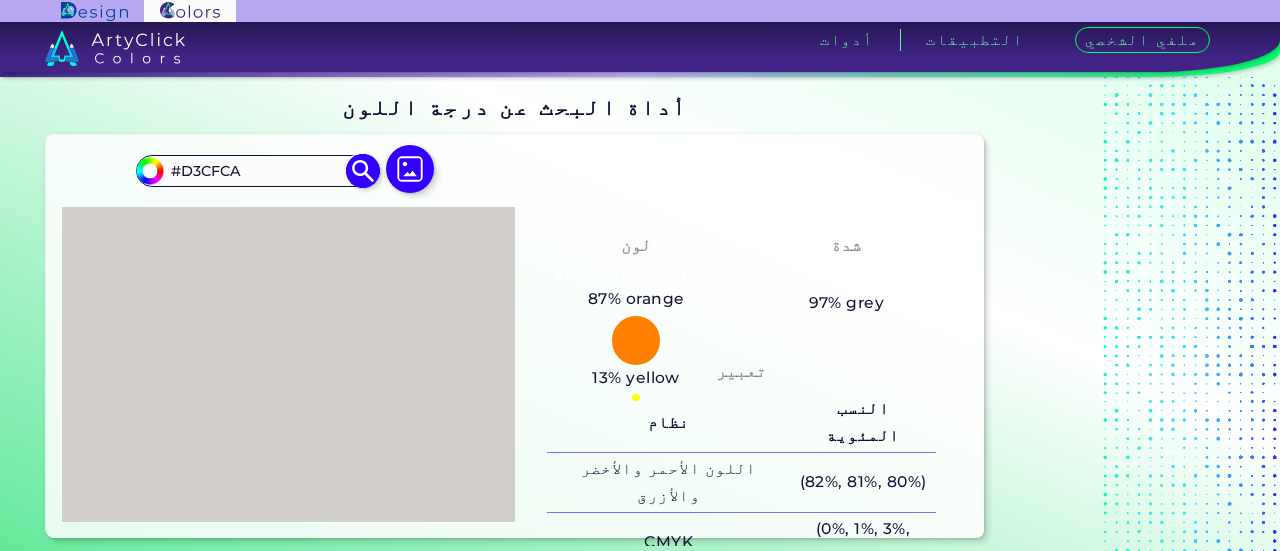 type on "#[HEX]" 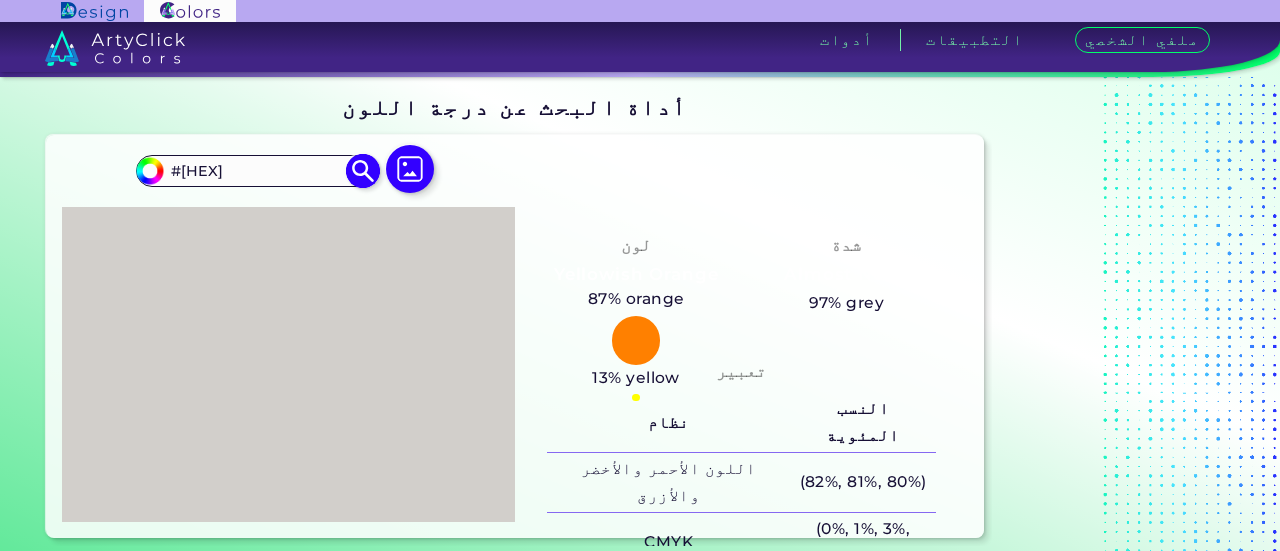 type on "#d7d4d0" 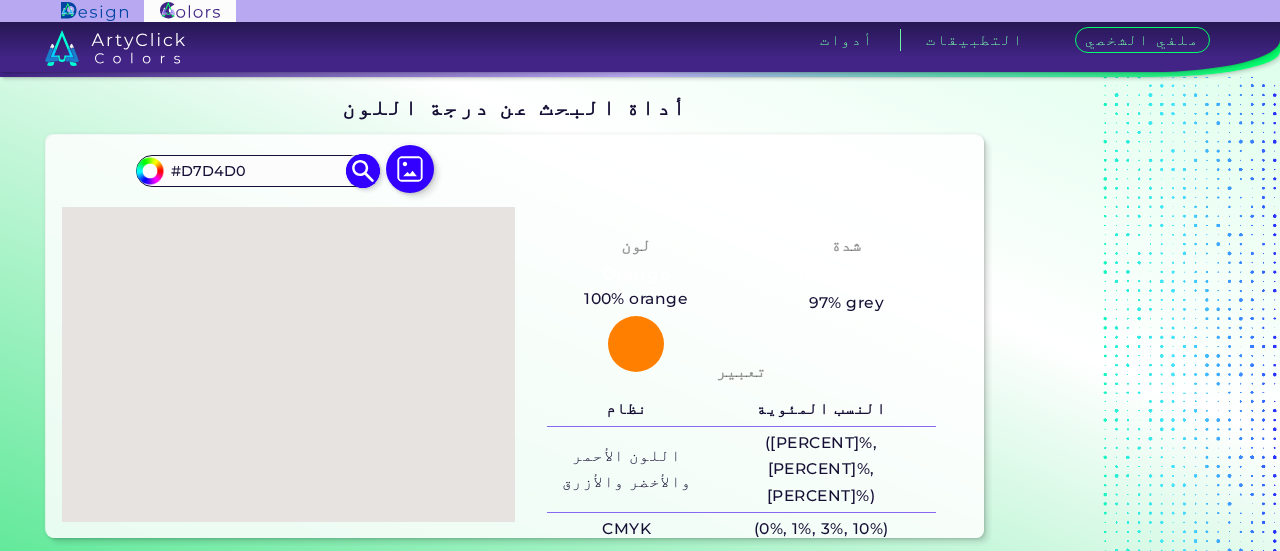 type on "#e6e3e0" 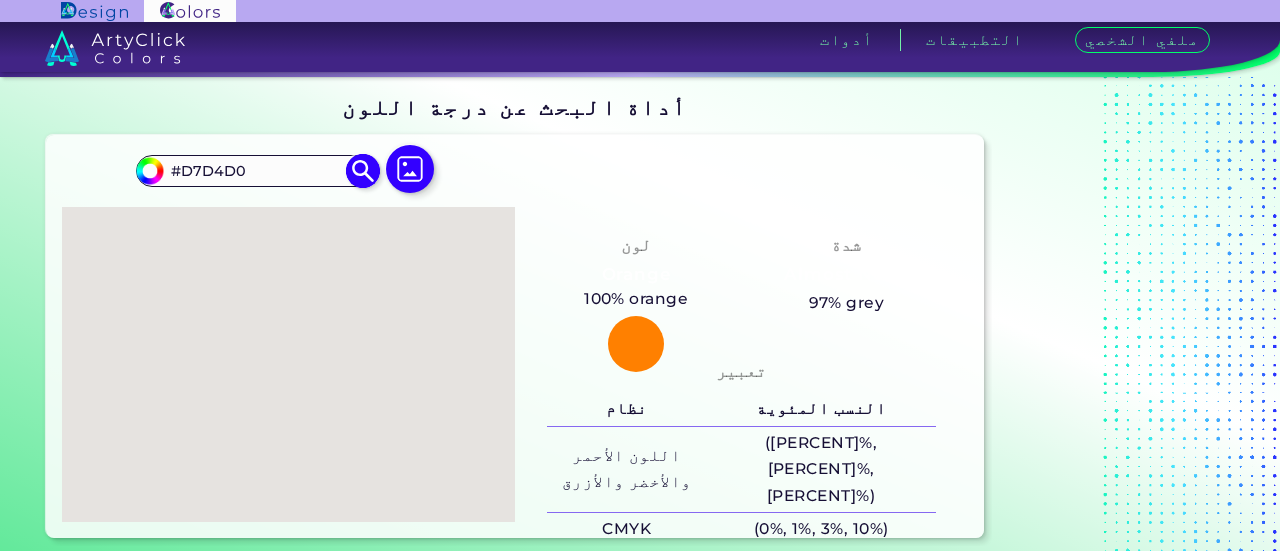 type on "#E6E3E0" 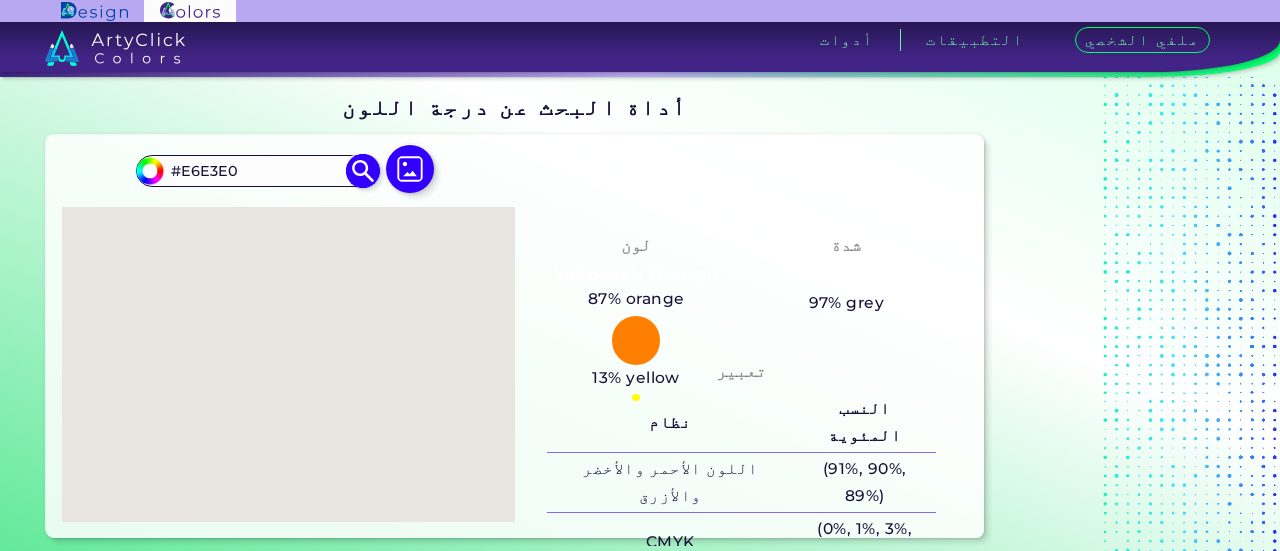 type on "#e9e6e2" 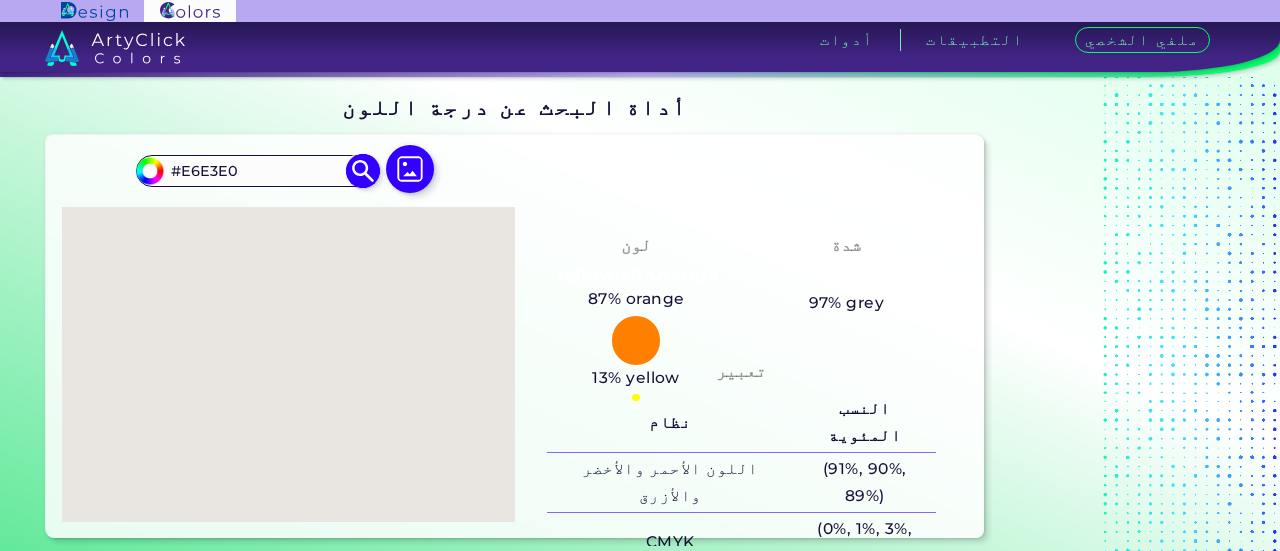 type on "#E9E6E2" 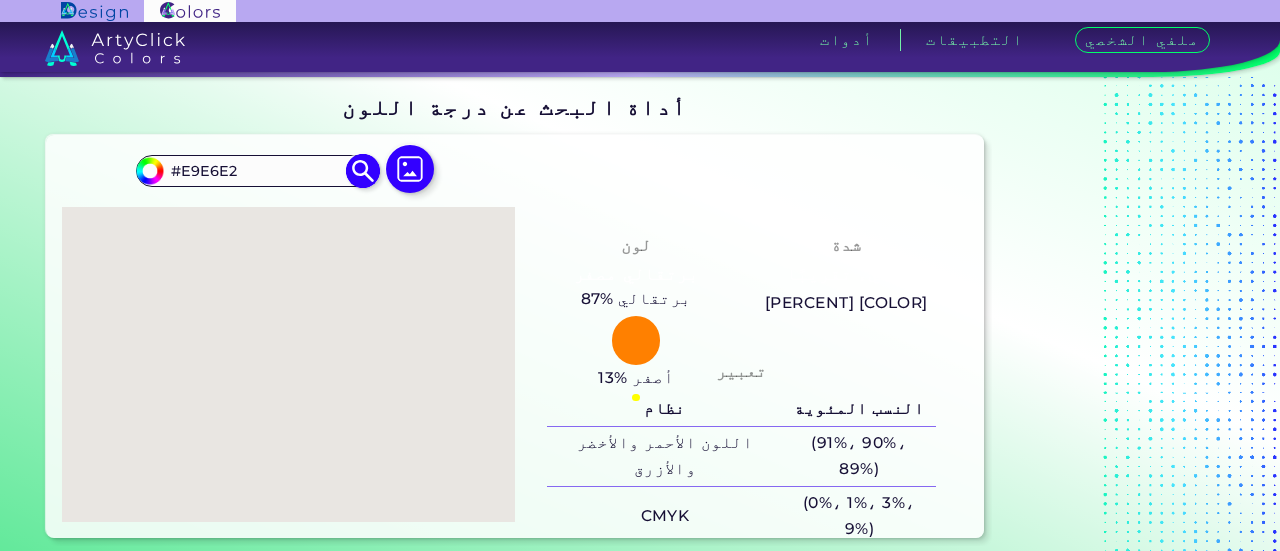 type on "#e6e3e0" 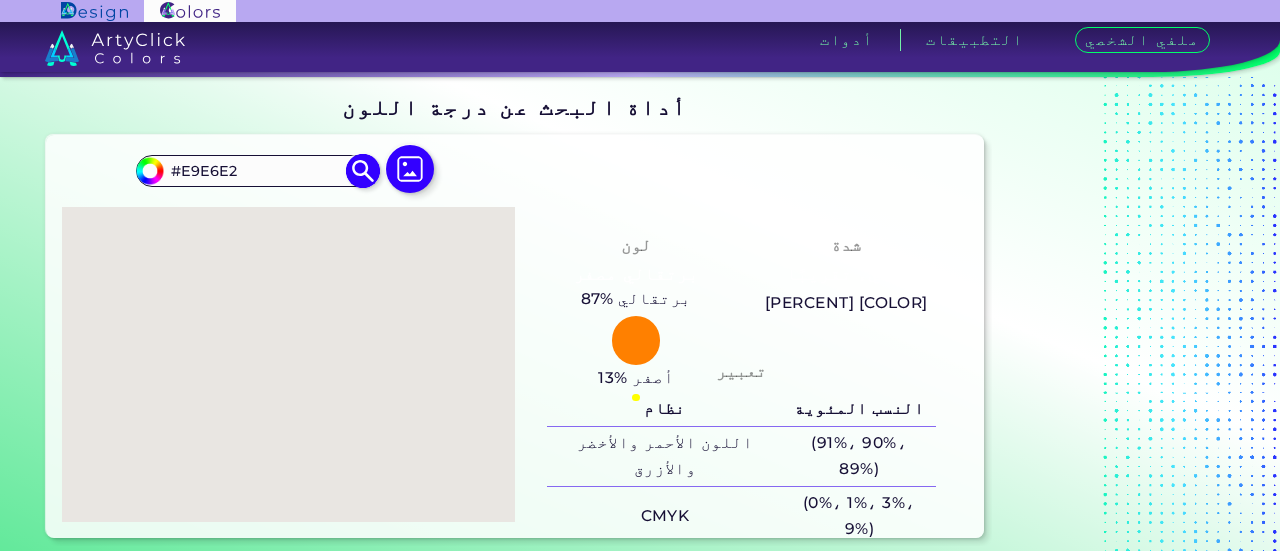 type on "#E6E3E0" 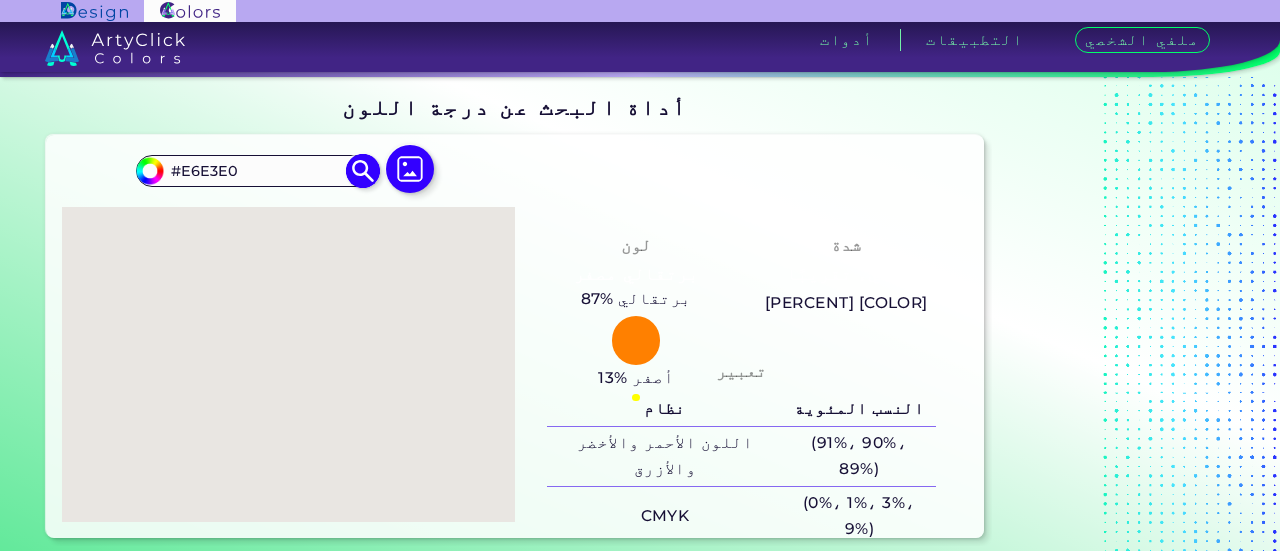 type on "#e7e3df" 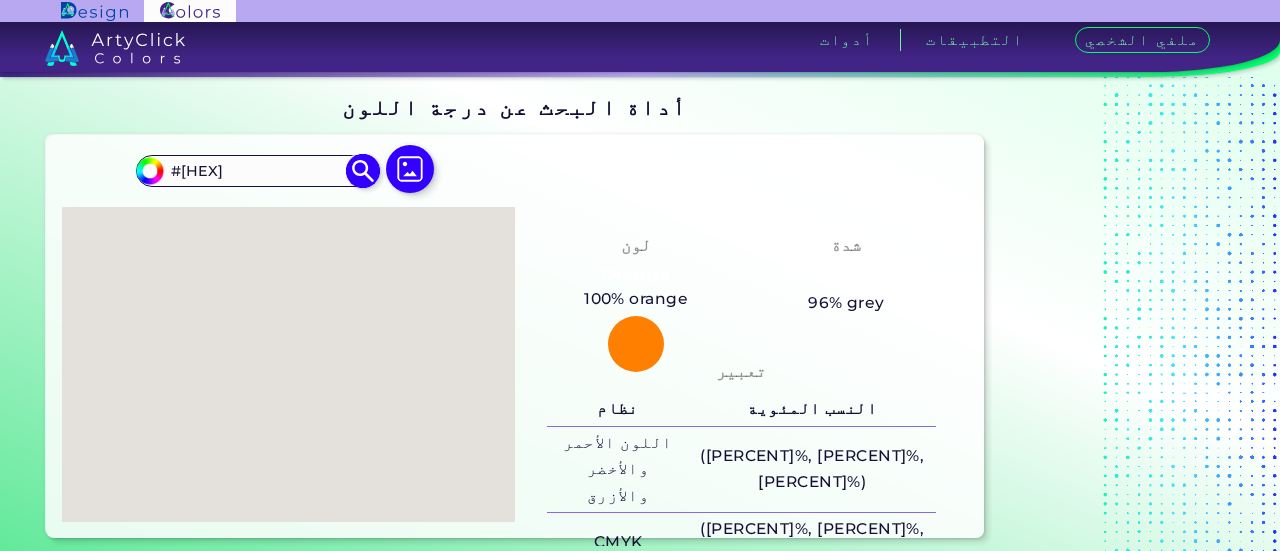 type on "#e4e0dc" 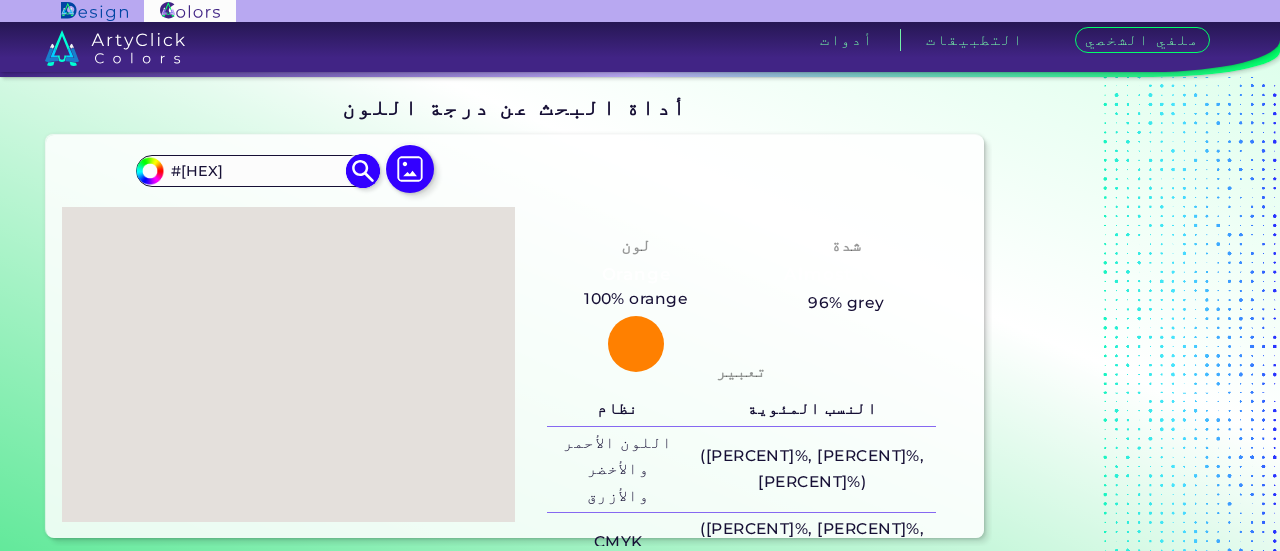 type on "#E4E0DC" 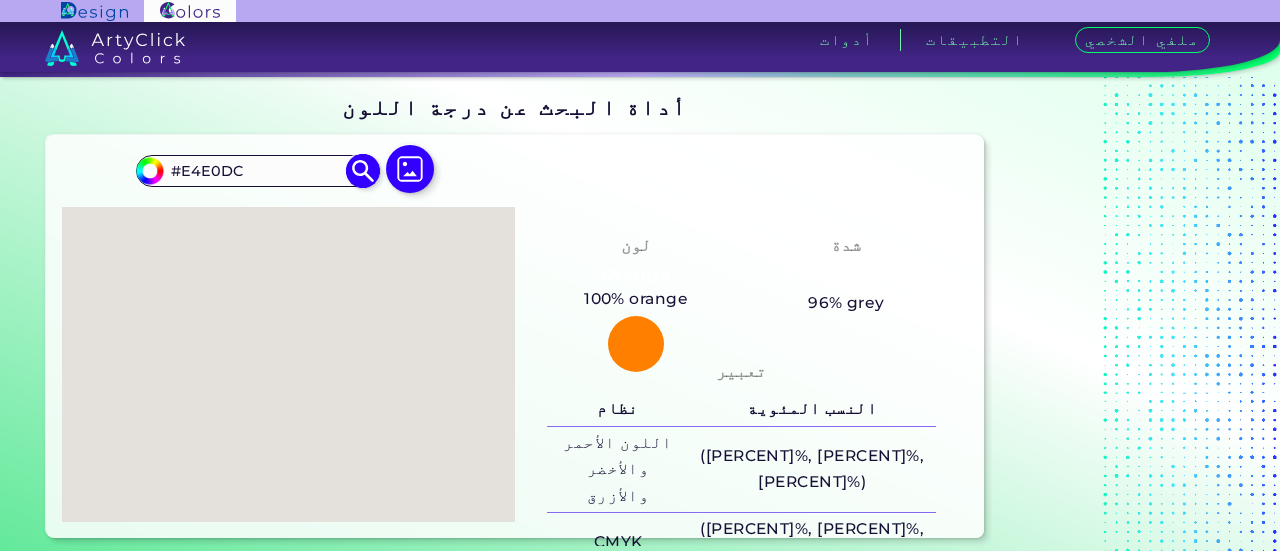 type on "#e2deda" 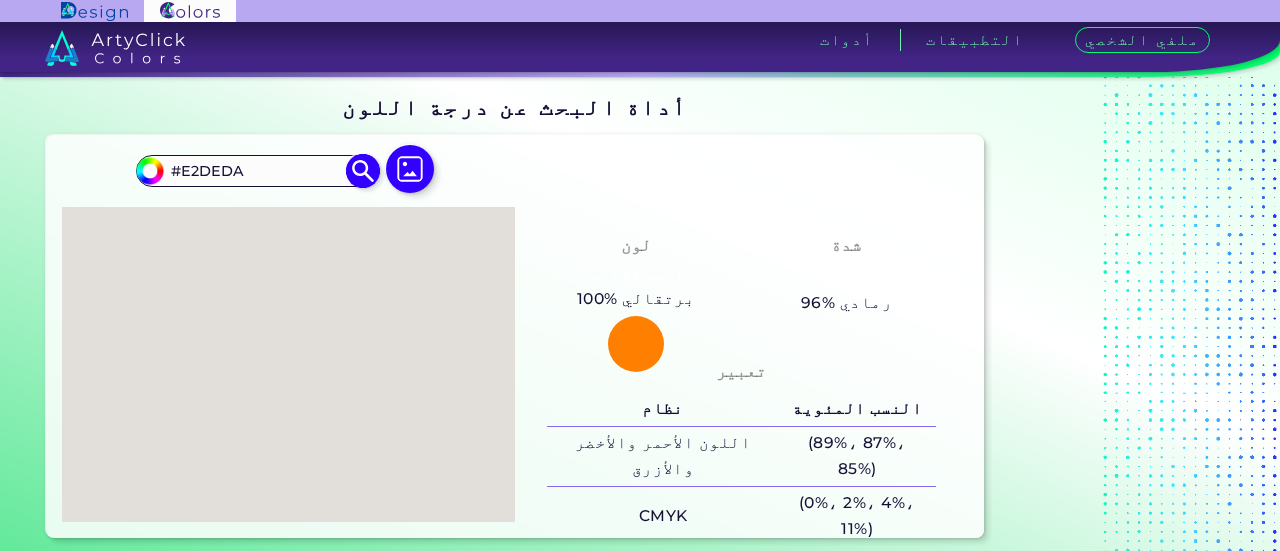 type on "#dfdbd7" 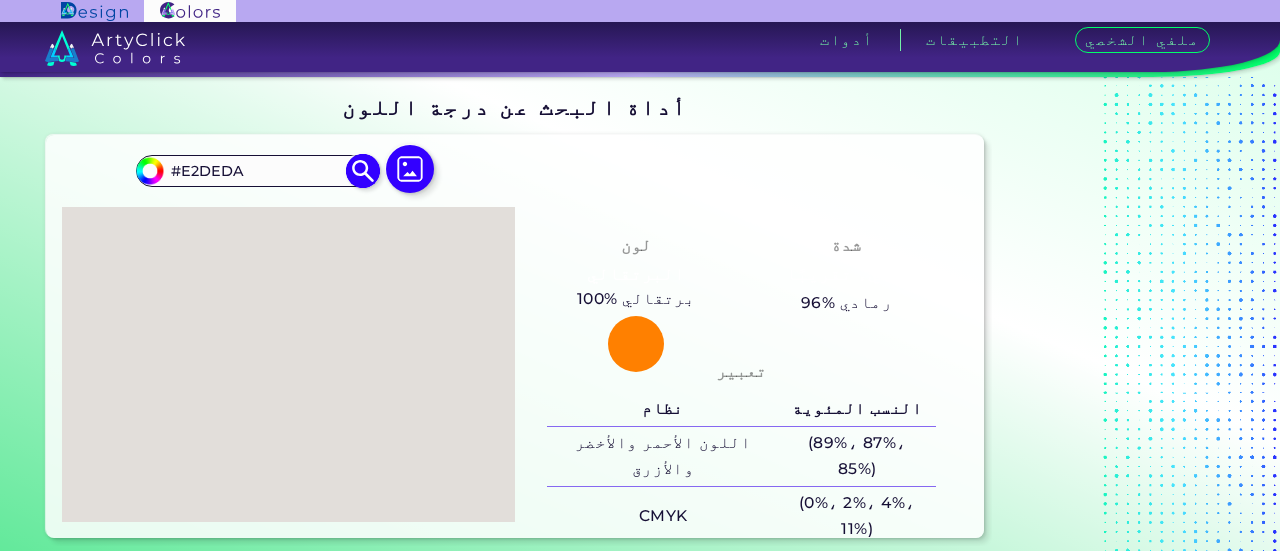 type on "#DFDBD7" 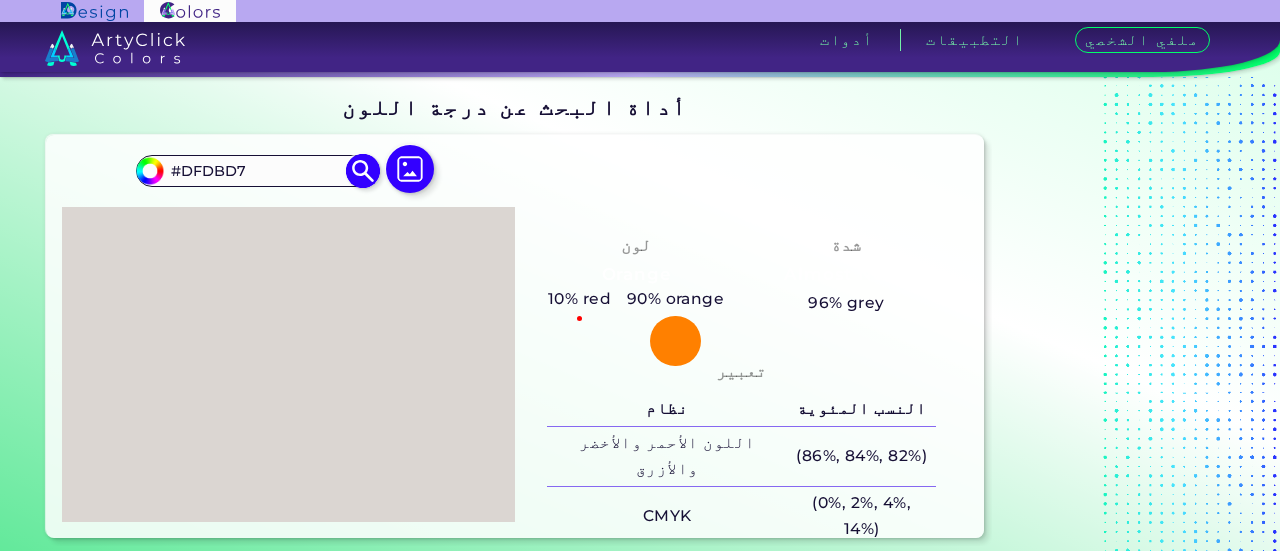 type on "#[HEX]" 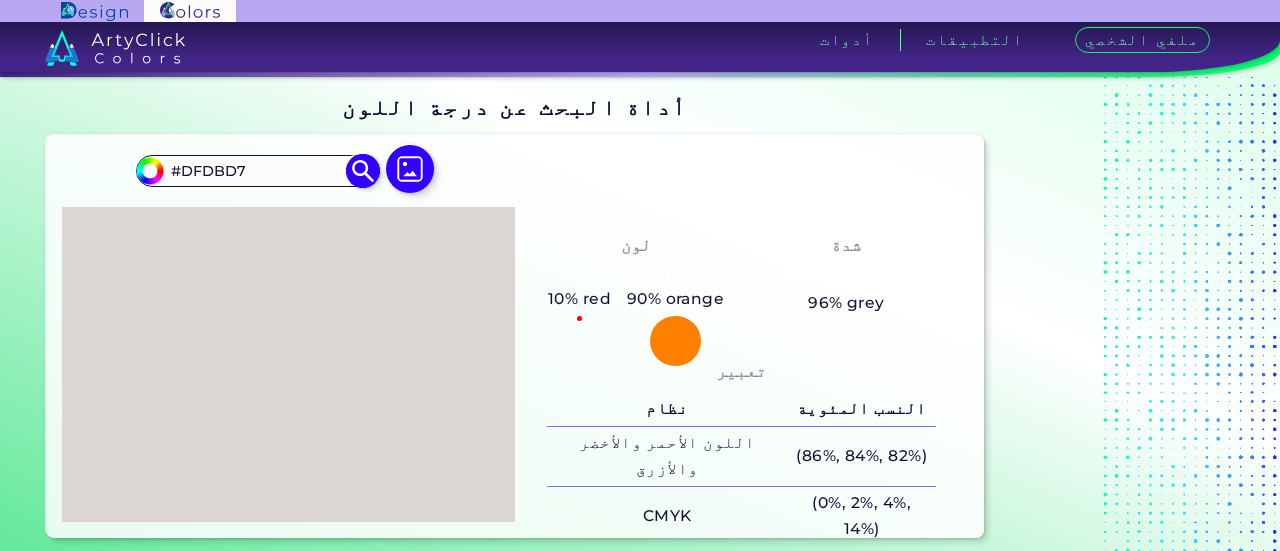 type on "#DBD6D2" 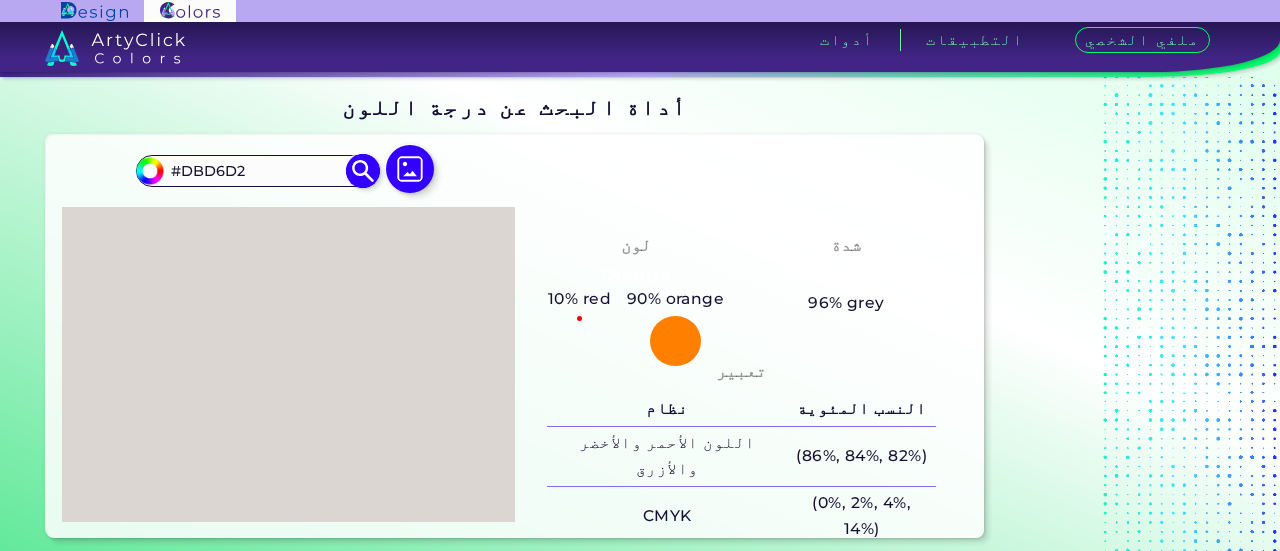 type on "#[HEX]" 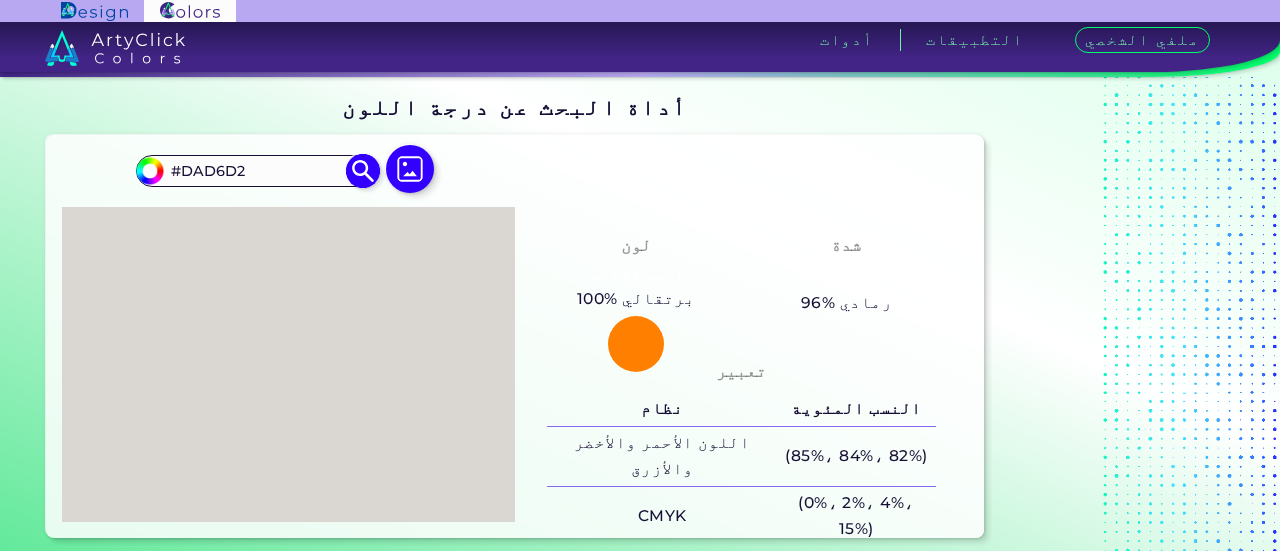 type on "#d8d4cf" 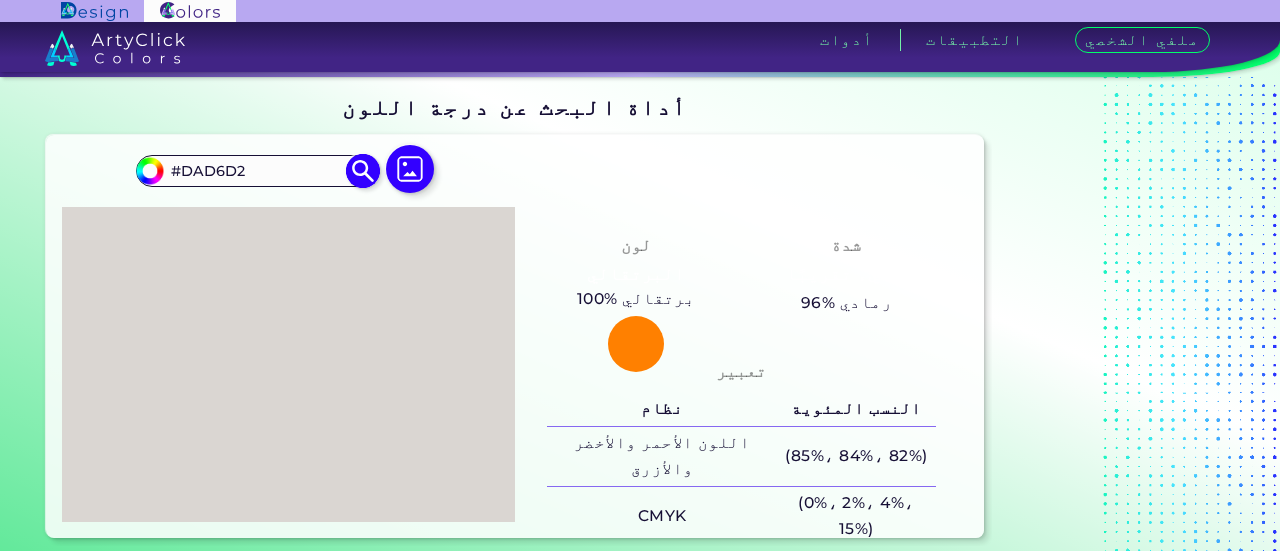 type on "#D8D4CF" 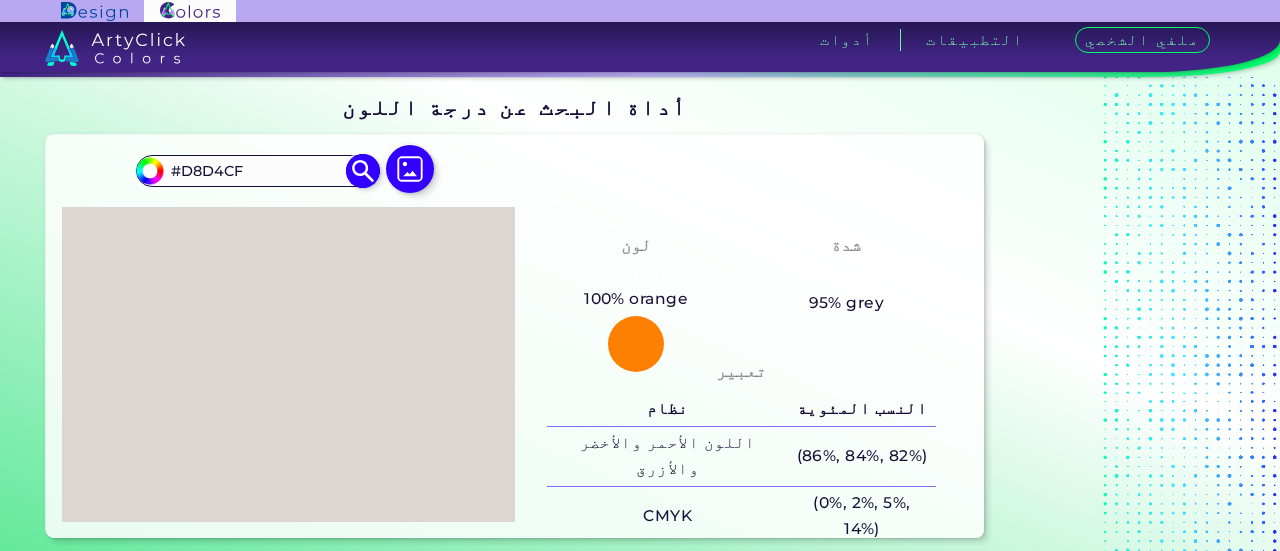 type on "#dbd6d1" 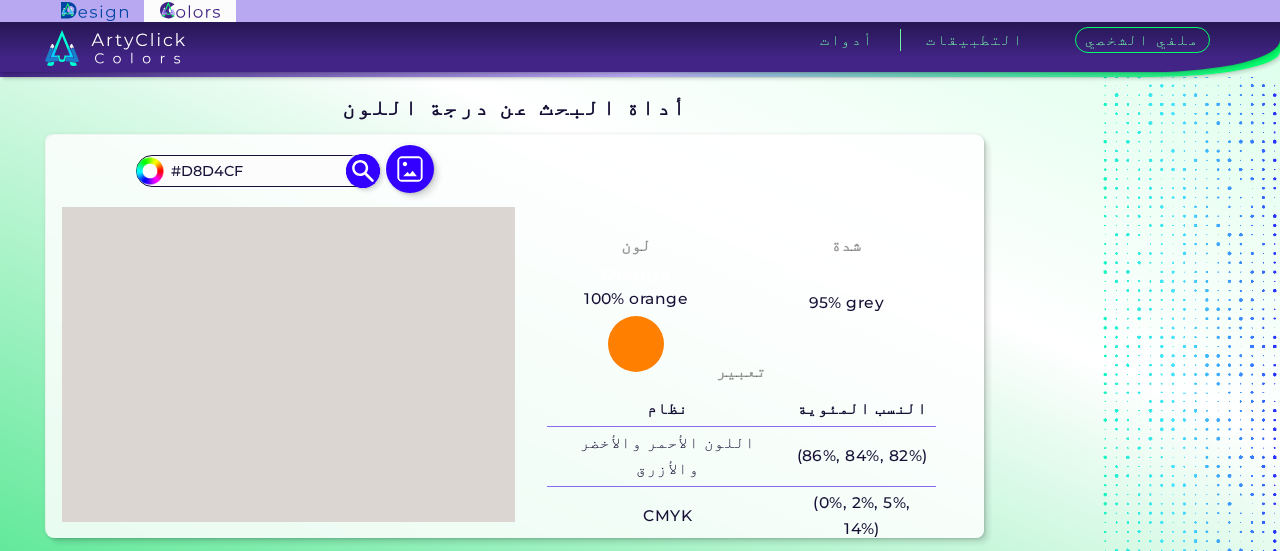 type on "#DBD6D1" 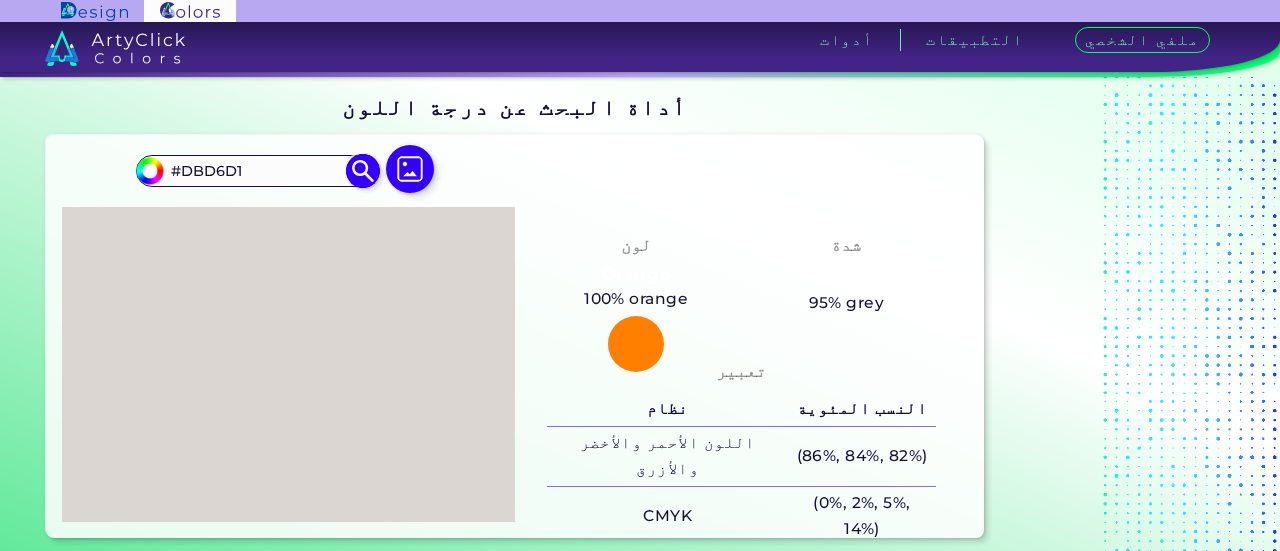 type on "#dcd6d1" 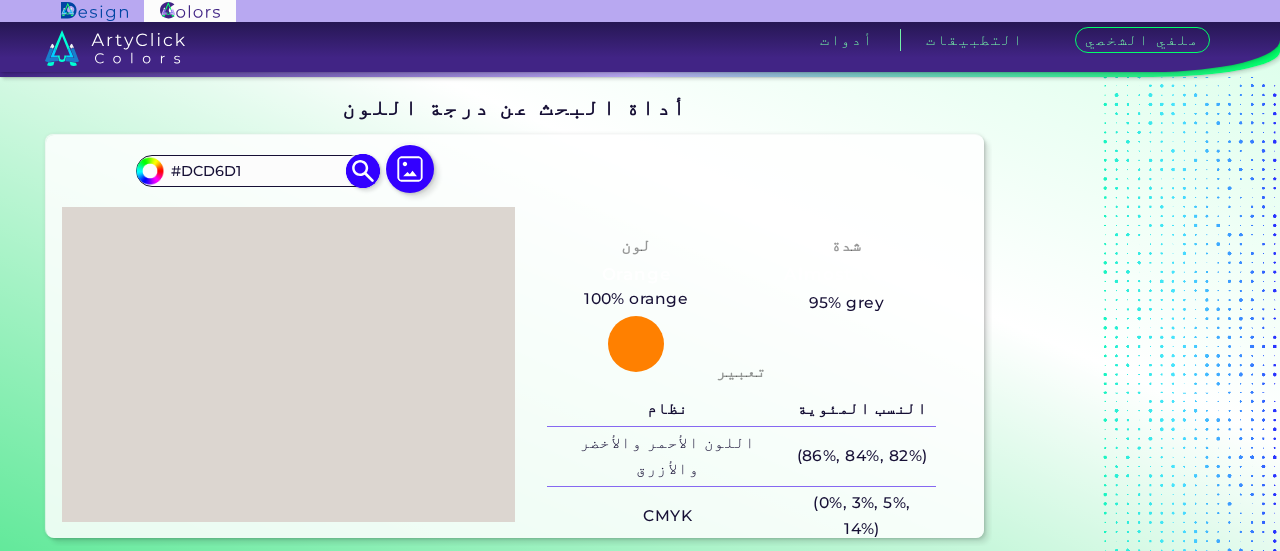 type on "#dcd6d0" 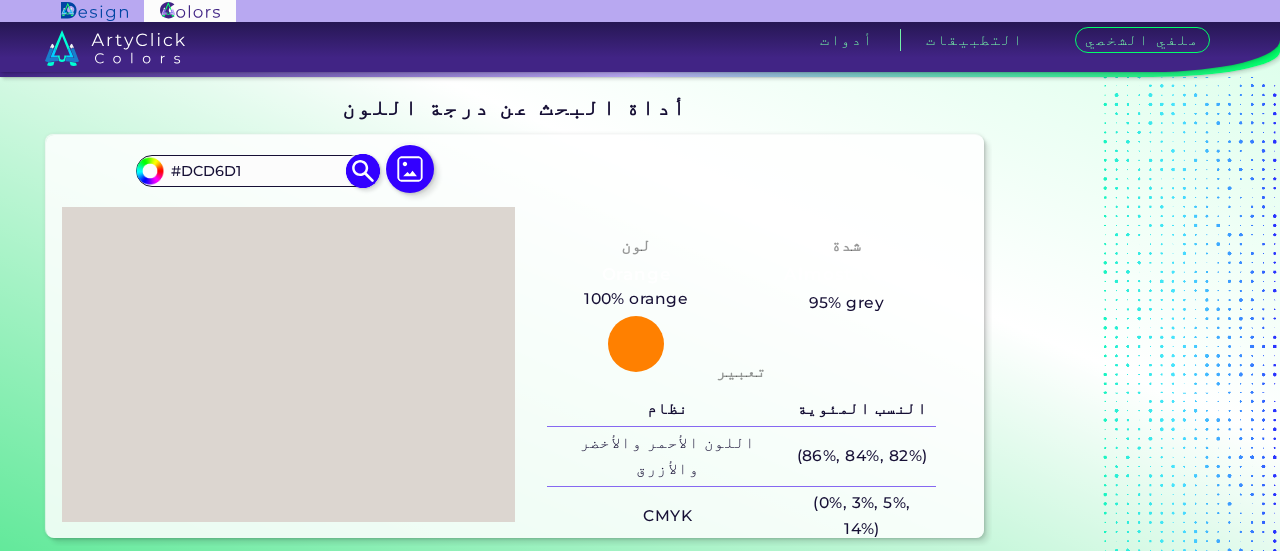 type on "#[HEX]" 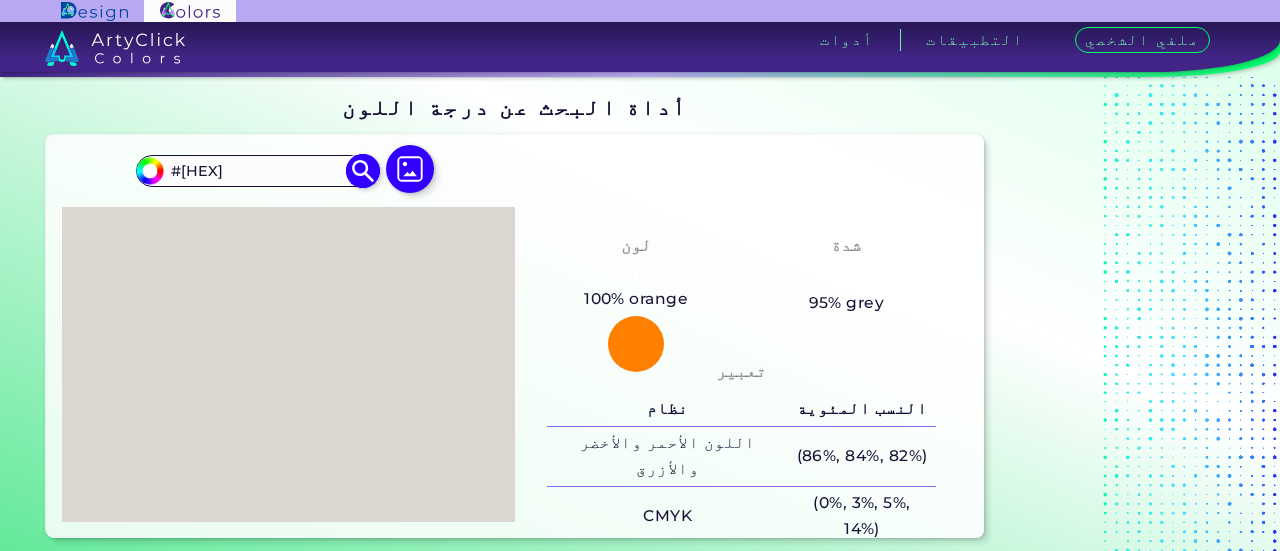 type on "#dfd9d3" 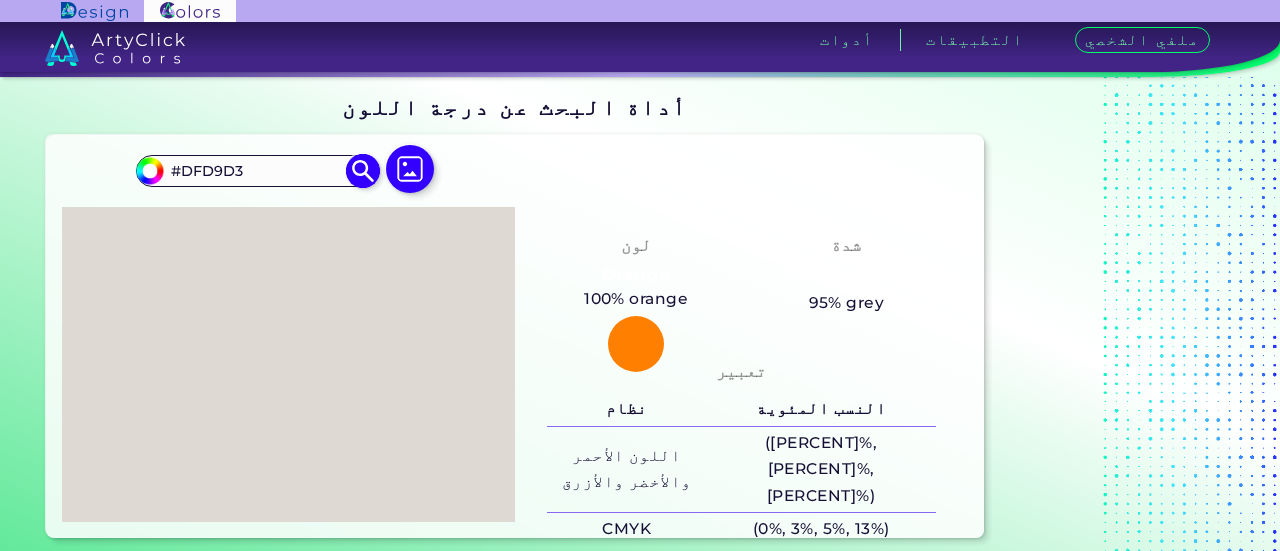 type on "#e2dbd5" 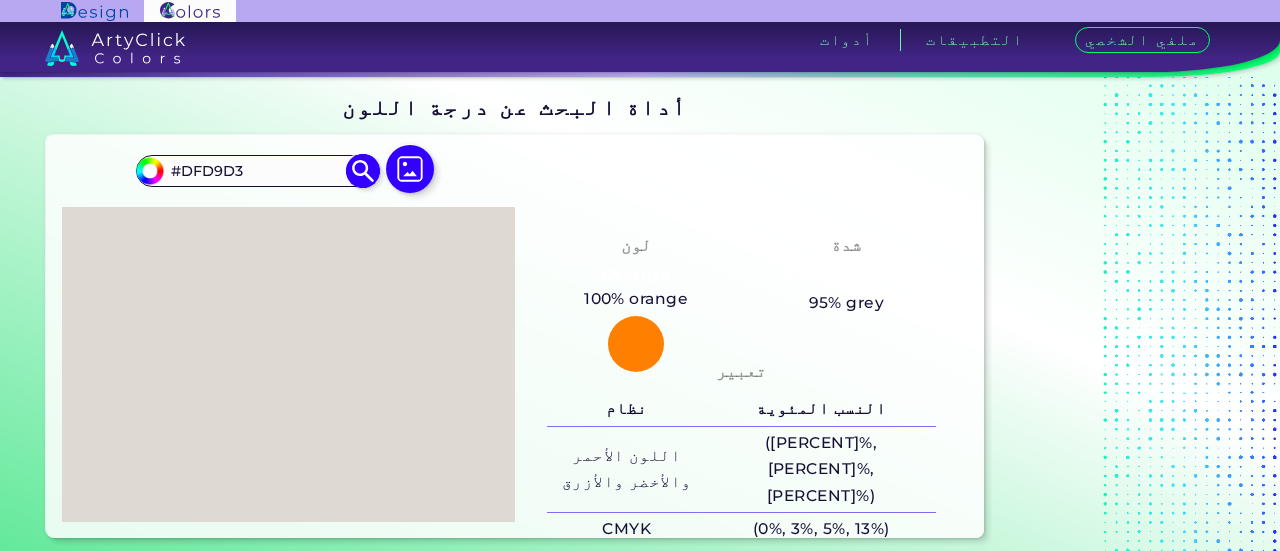 type on "#[HEX]" 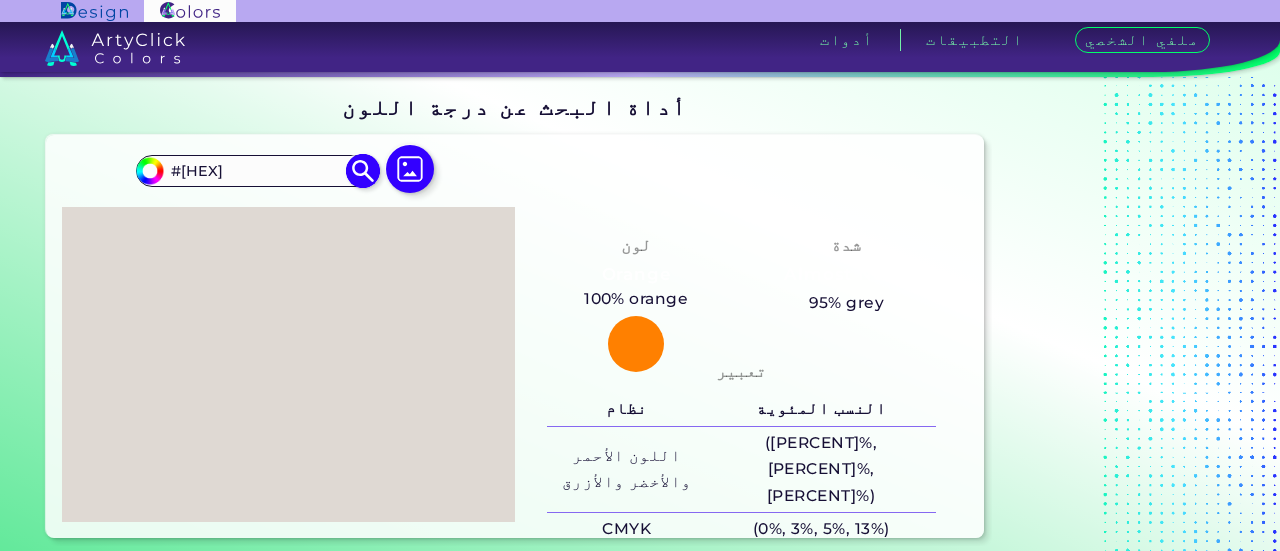 type on "#e1dbd5" 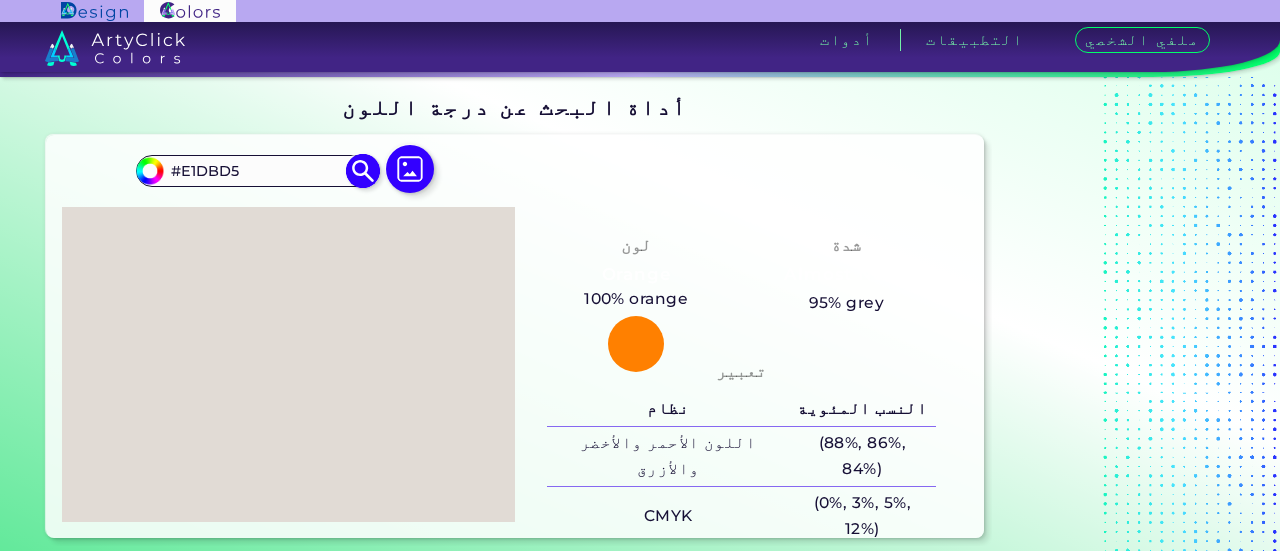 type on "#e4ded7" 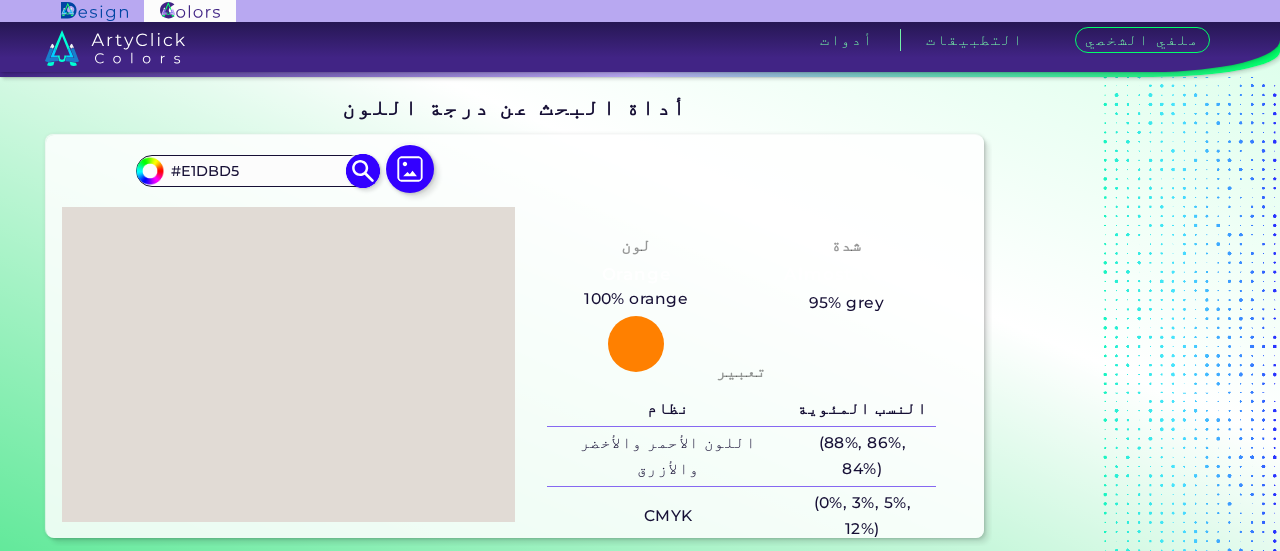 type on "#E4DED7" 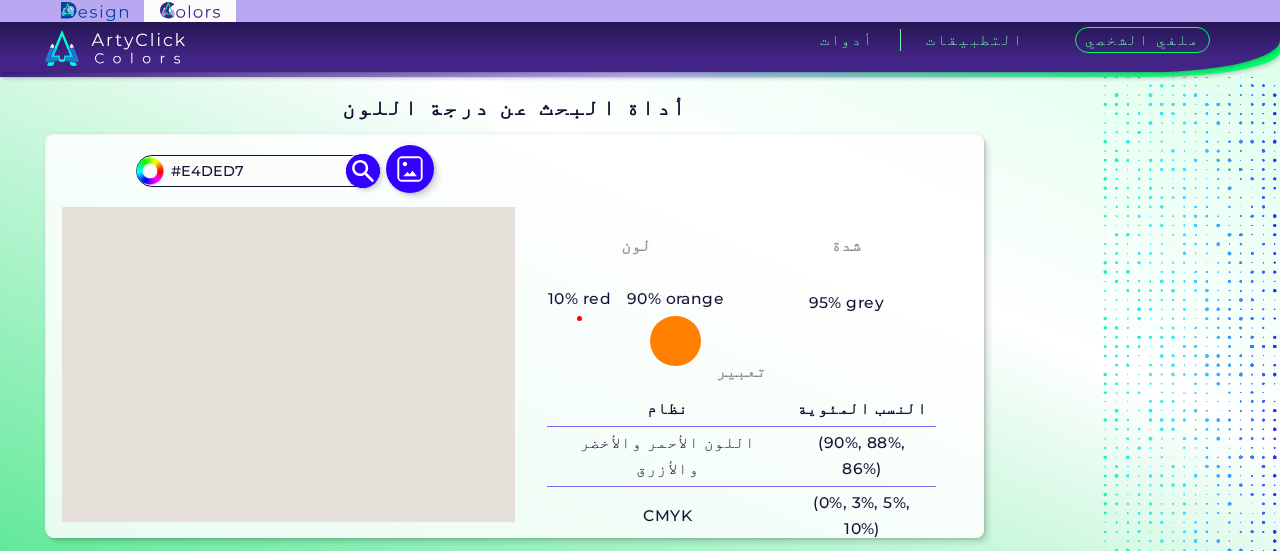 type on "#e6e0db" 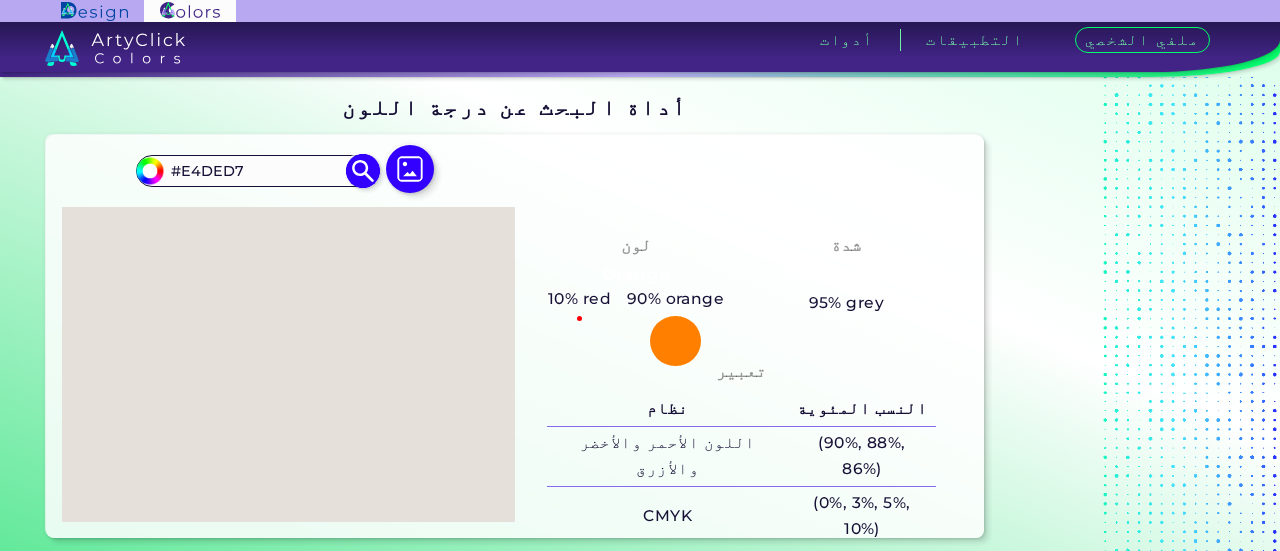 type on "#E6E0DB" 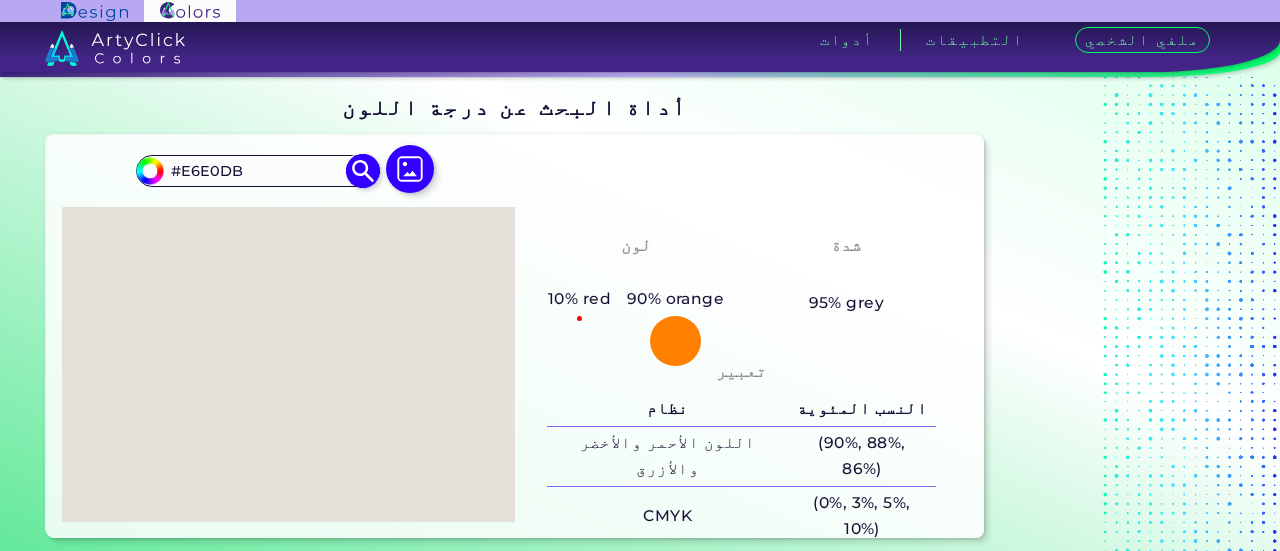 type on "#eae3dc" 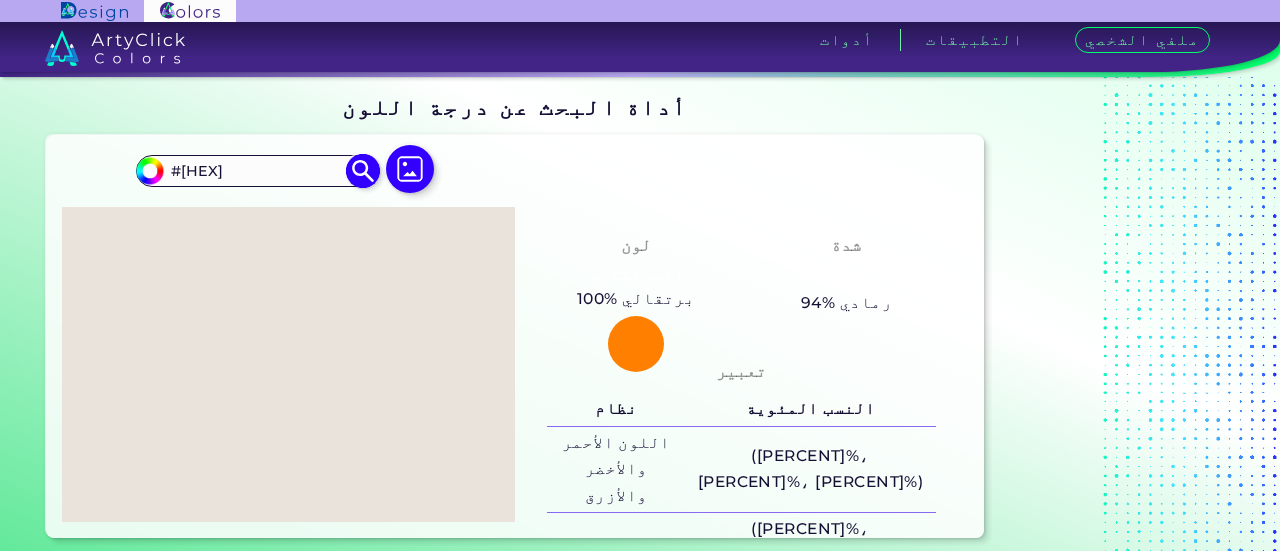 type on "#[HEX]" 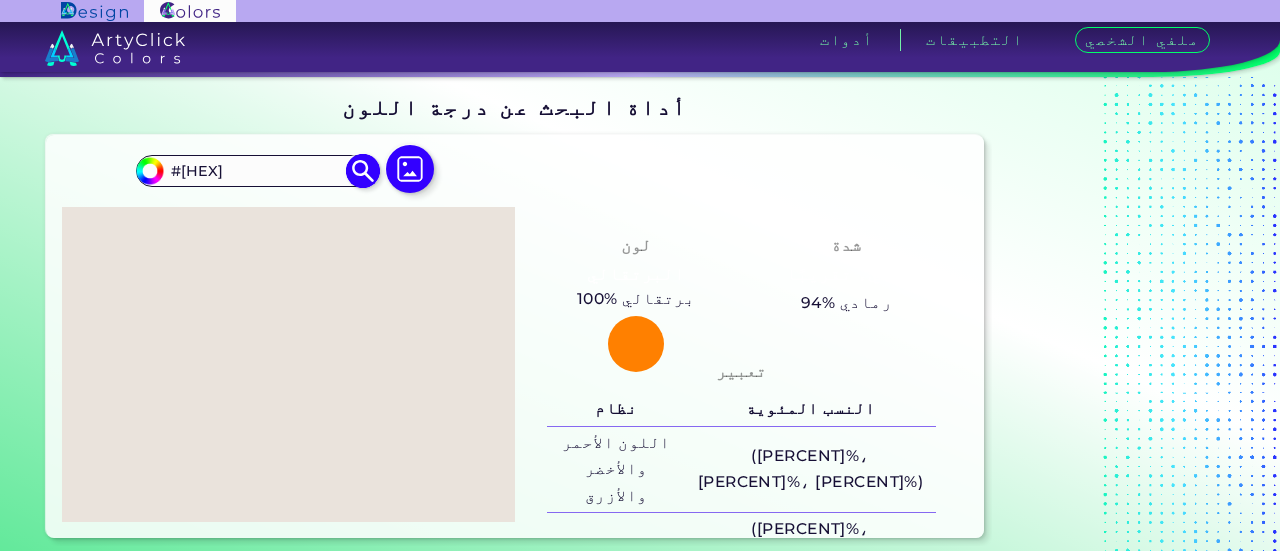 type on "#ECE6DF" 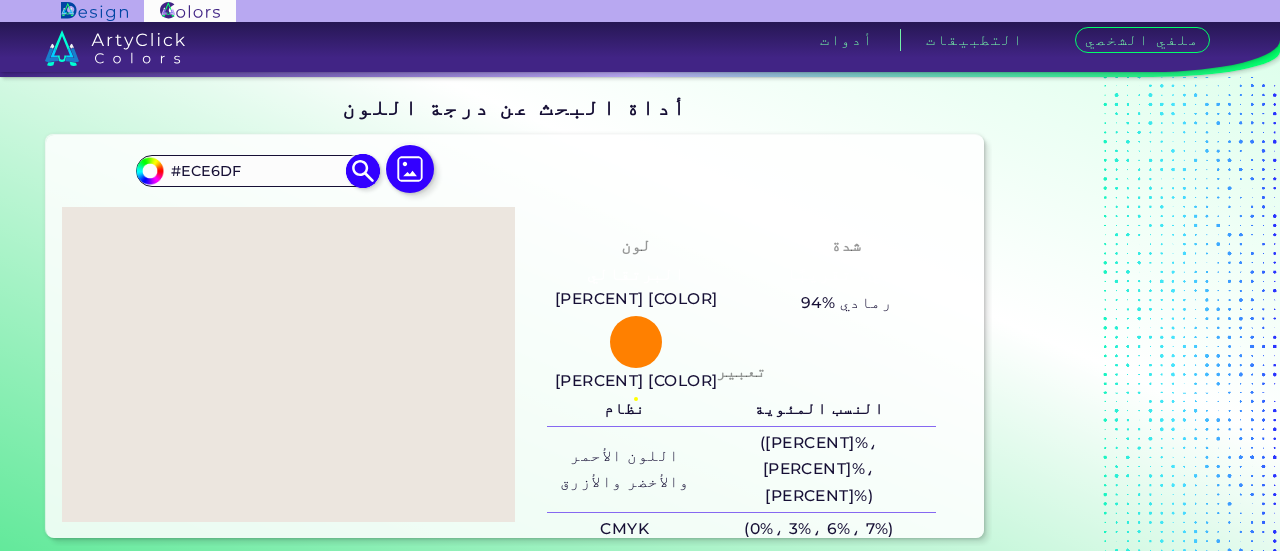 type on "#[HEX]" 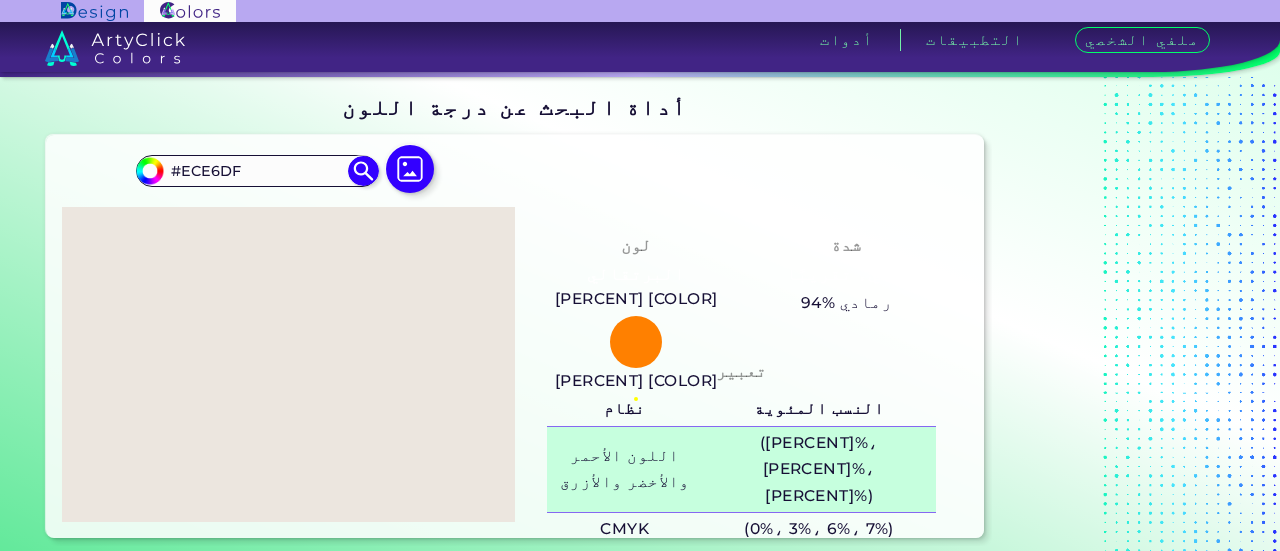 click on "اللون الأحمر والأخضر والأزرق" at bounding box center (625, 468) 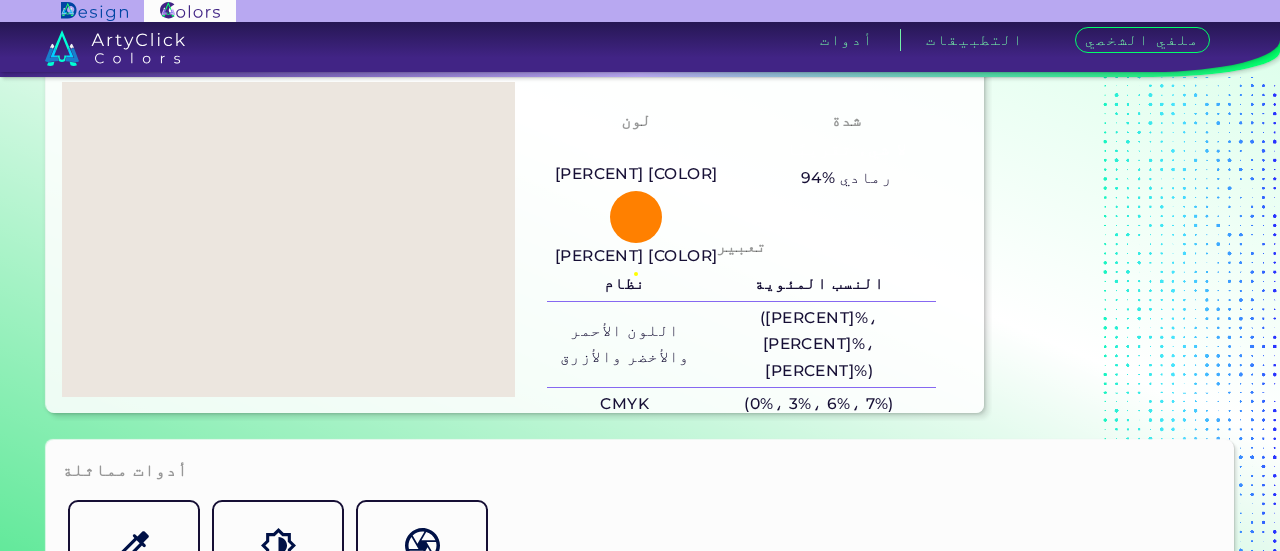 scroll, scrollTop: 400, scrollLeft: 0, axis: vertical 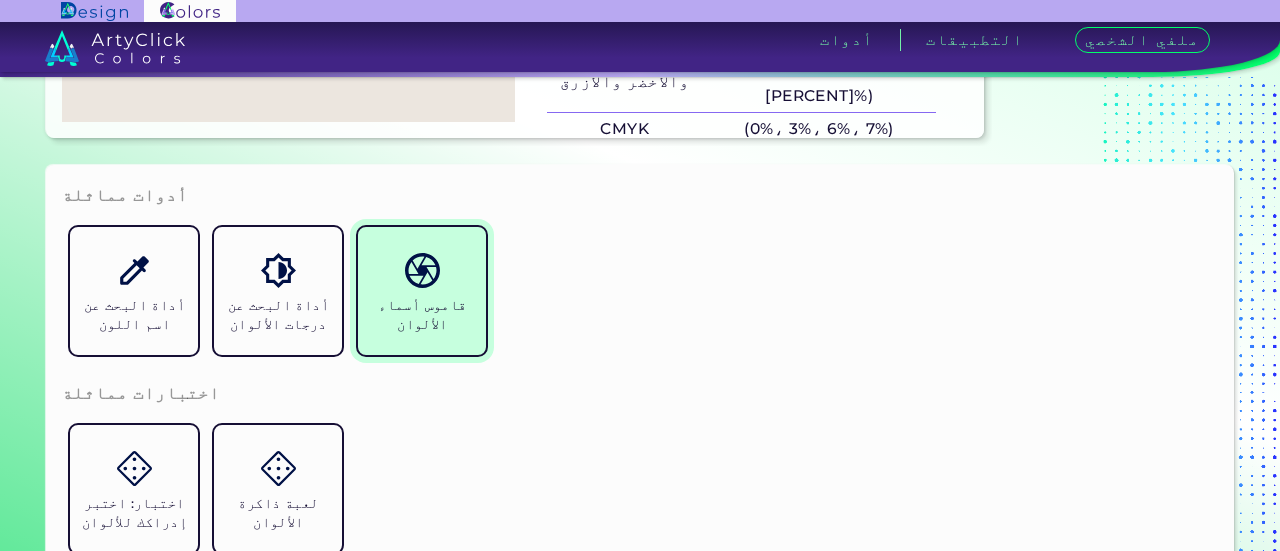 click on "قاموس أسماء الألوان" at bounding box center (422, 291) 